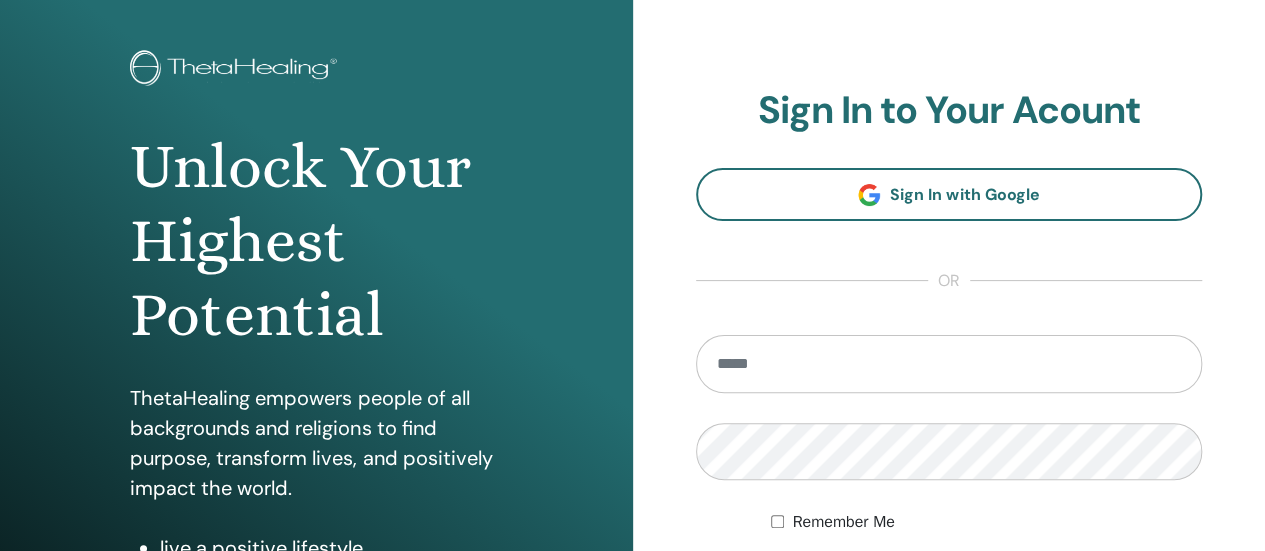 scroll, scrollTop: 92, scrollLeft: 0, axis: vertical 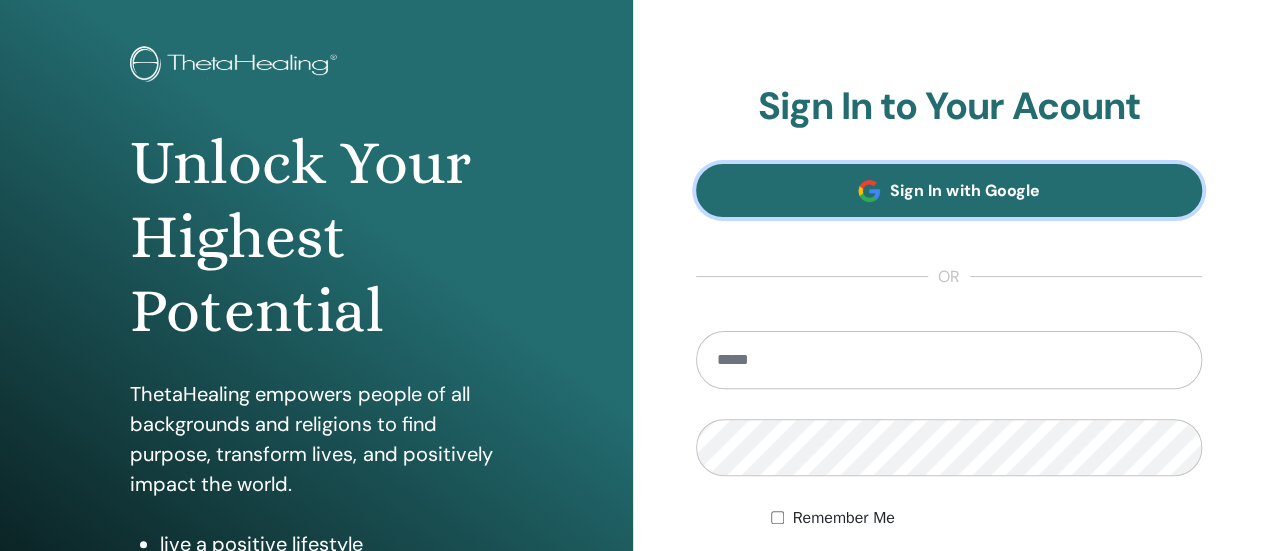click on "Sign In with Google" at bounding box center (949, 190) 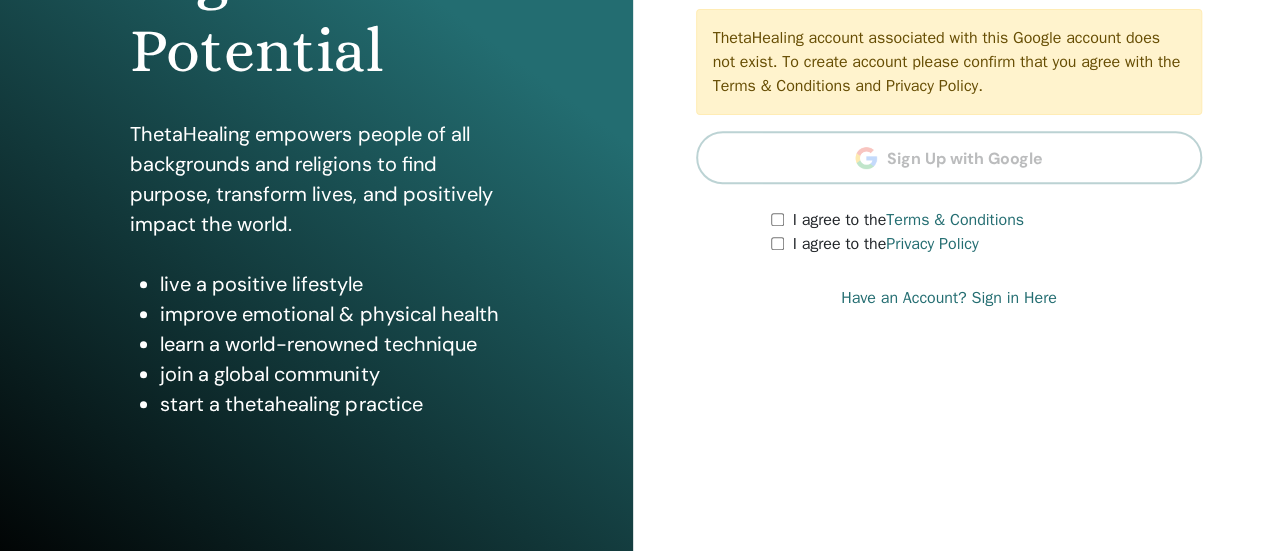 scroll, scrollTop: 353, scrollLeft: 0, axis: vertical 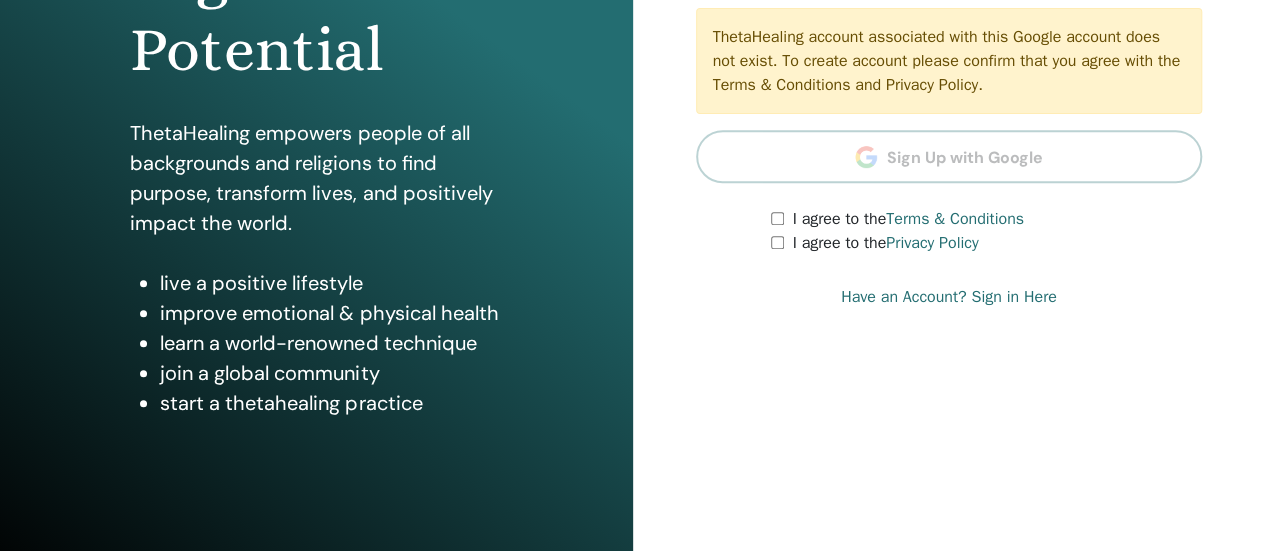 click on "Have an Account? Sign in Here" at bounding box center [949, 297] 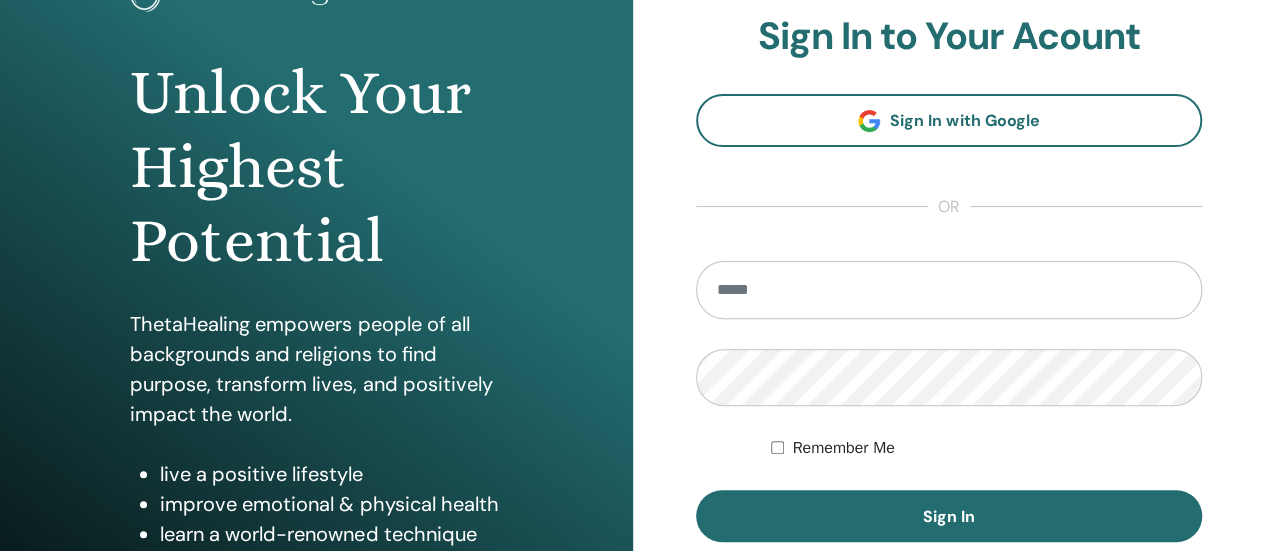 scroll, scrollTop: 0, scrollLeft: 0, axis: both 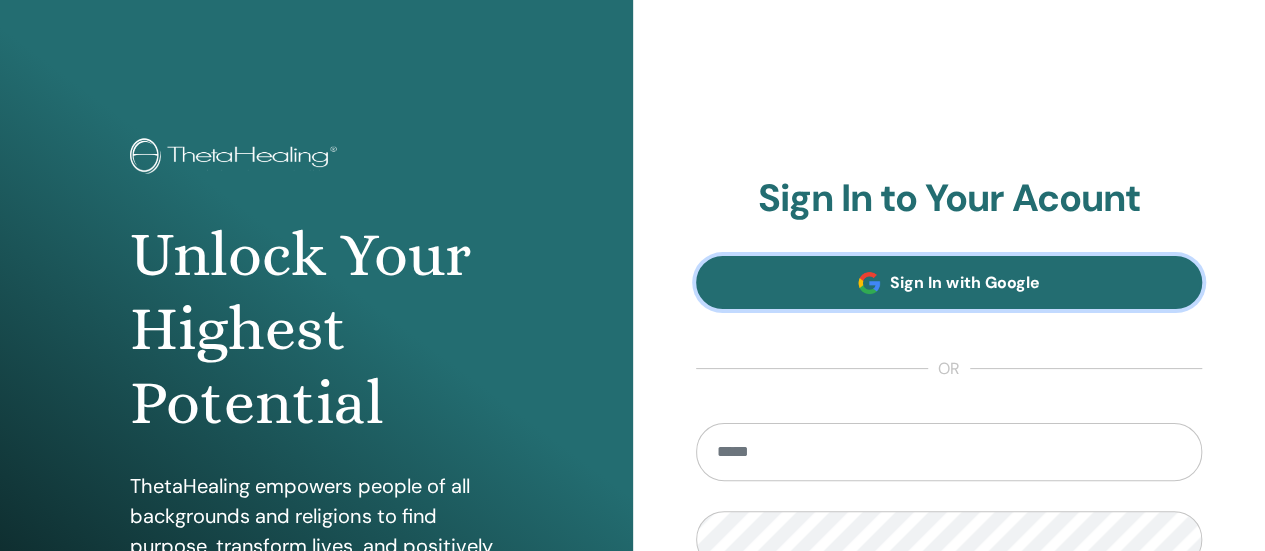 click on "Sign In with Google" at bounding box center [964, 282] 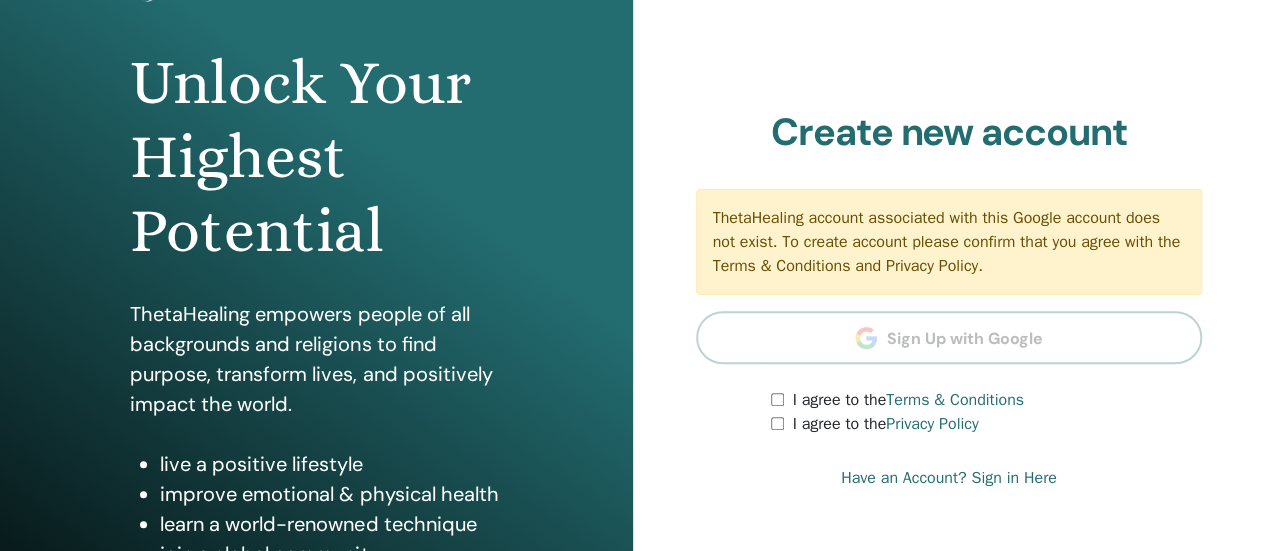 scroll, scrollTop: 174, scrollLeft: 0, axis: vertical 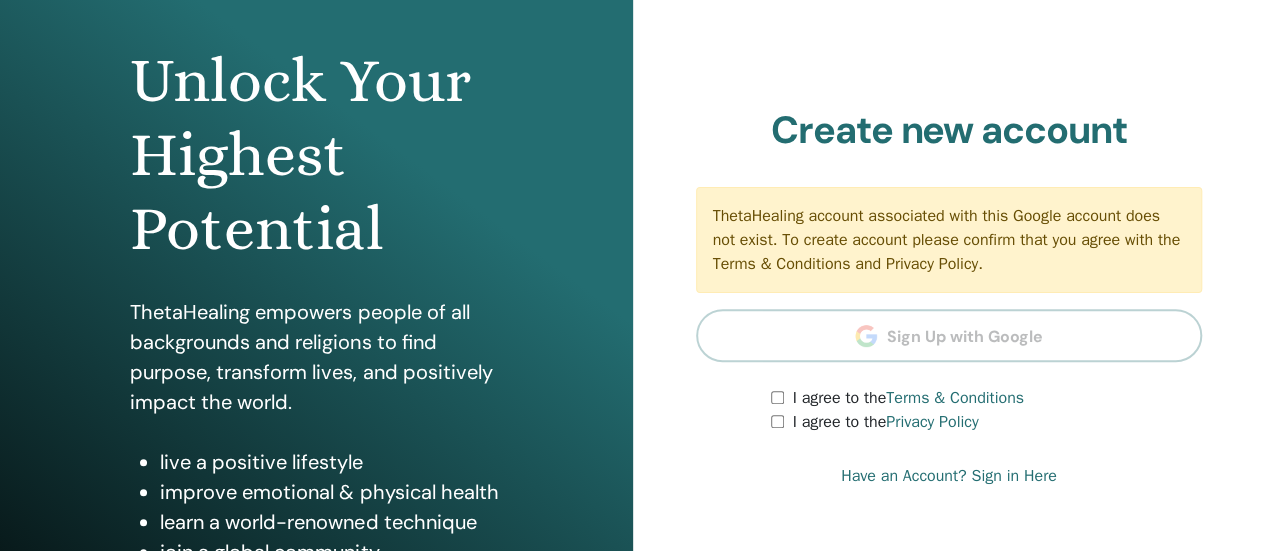 click on "Have an Account? Sign in Here" at bounding box center [949, 476] 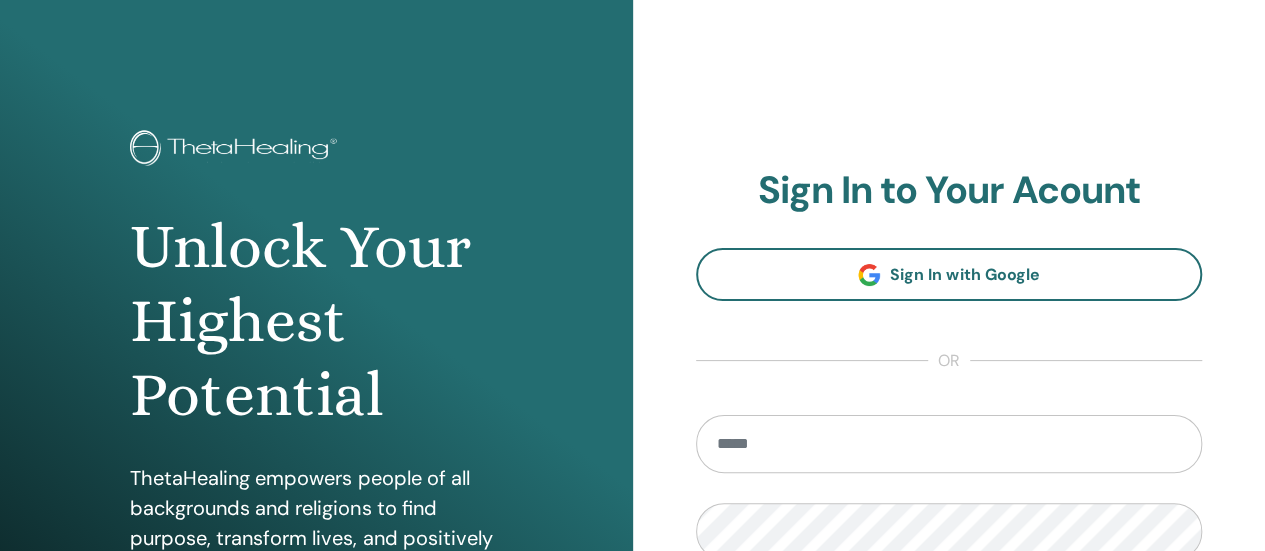 scroll, scrollTop: 0, scrollLeft: 0, axis: both 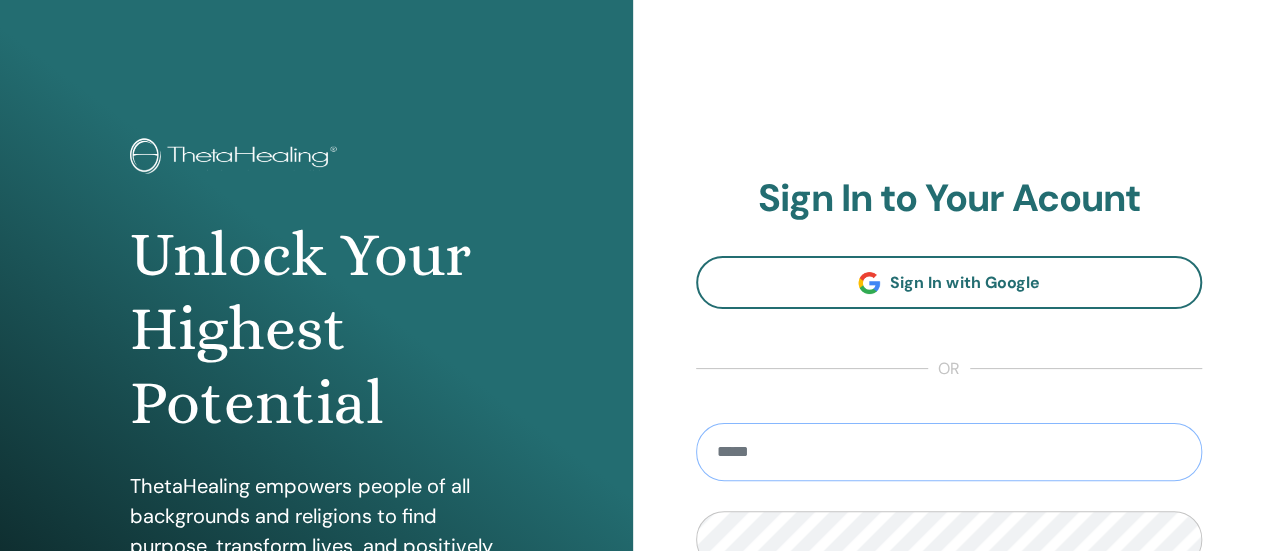 click at bounding box center (949, 452) 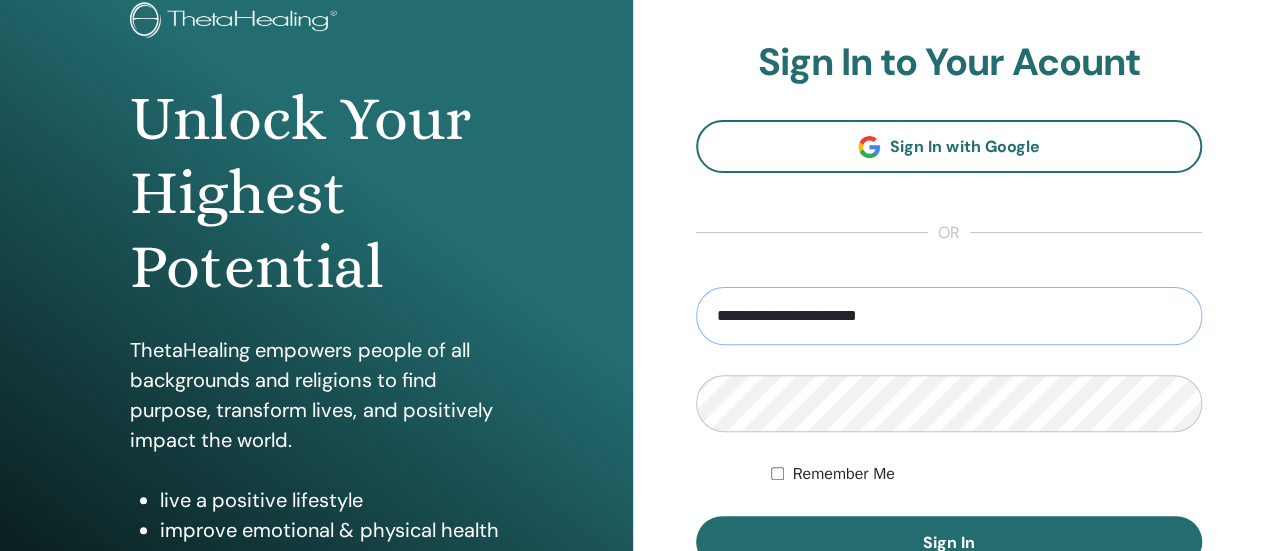 scroll, scrollTop: 137, scrollLeft: 0, axis: vertical 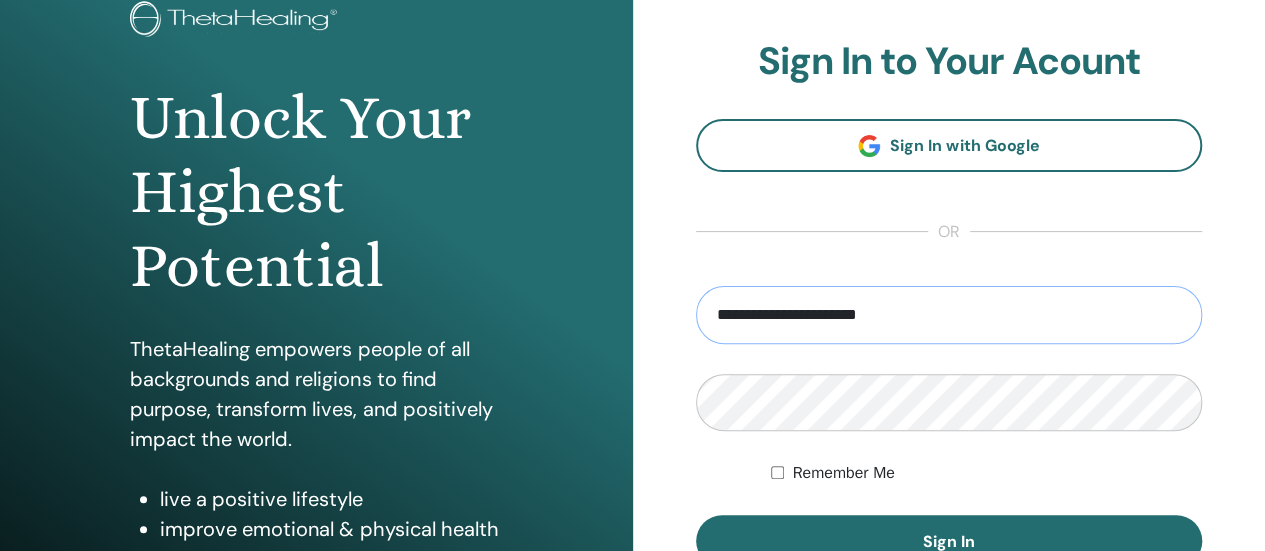 type on "**********" 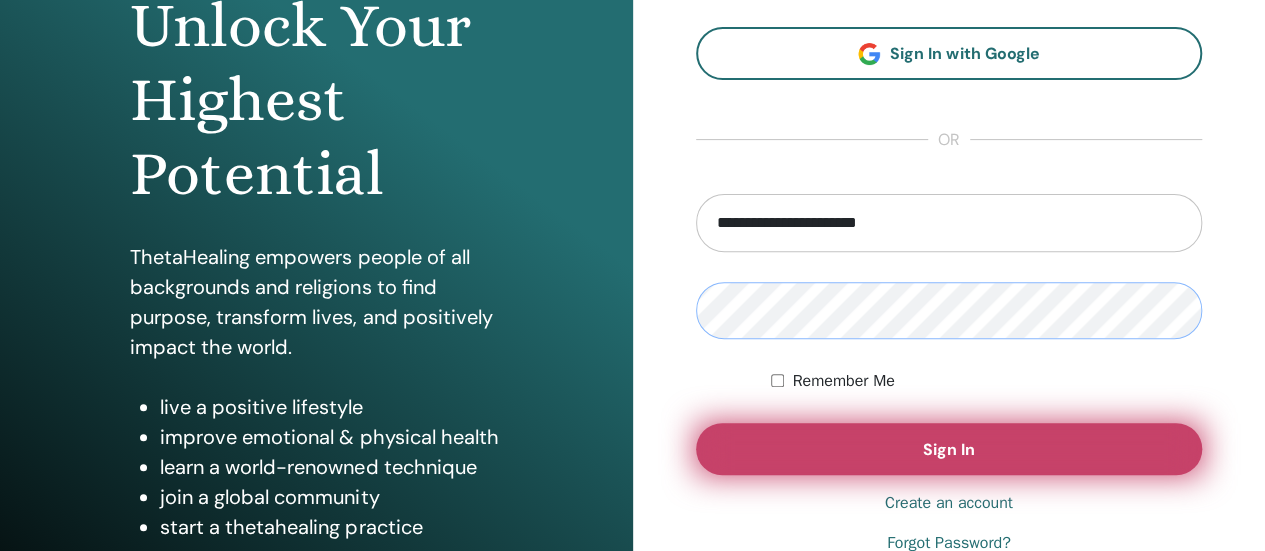 scroll, scrollTop: 245, scrollLeft: 0, axis: vertical 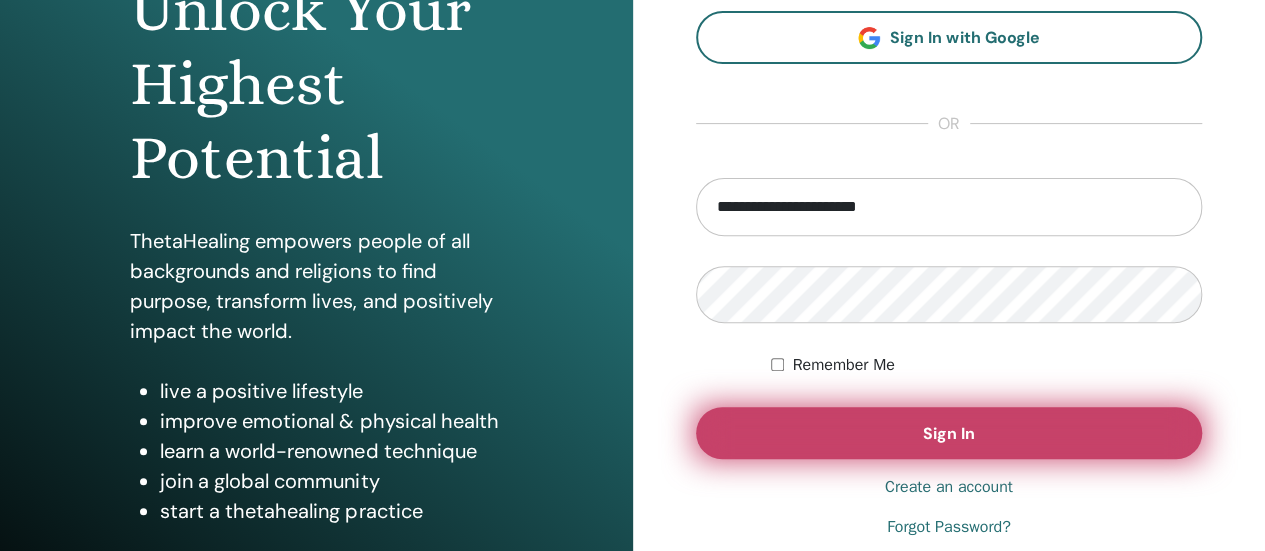 click on "Sign In" at bounding box center (949, 433) 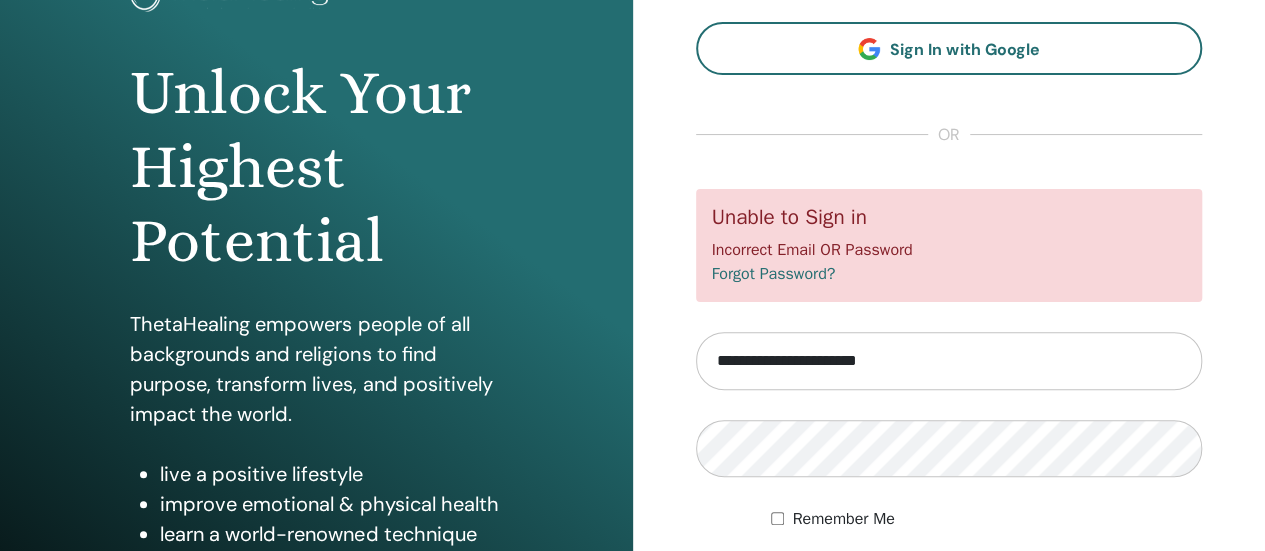 scroll, scrollTop: 163, scrollLeft: 0, axis: vertical 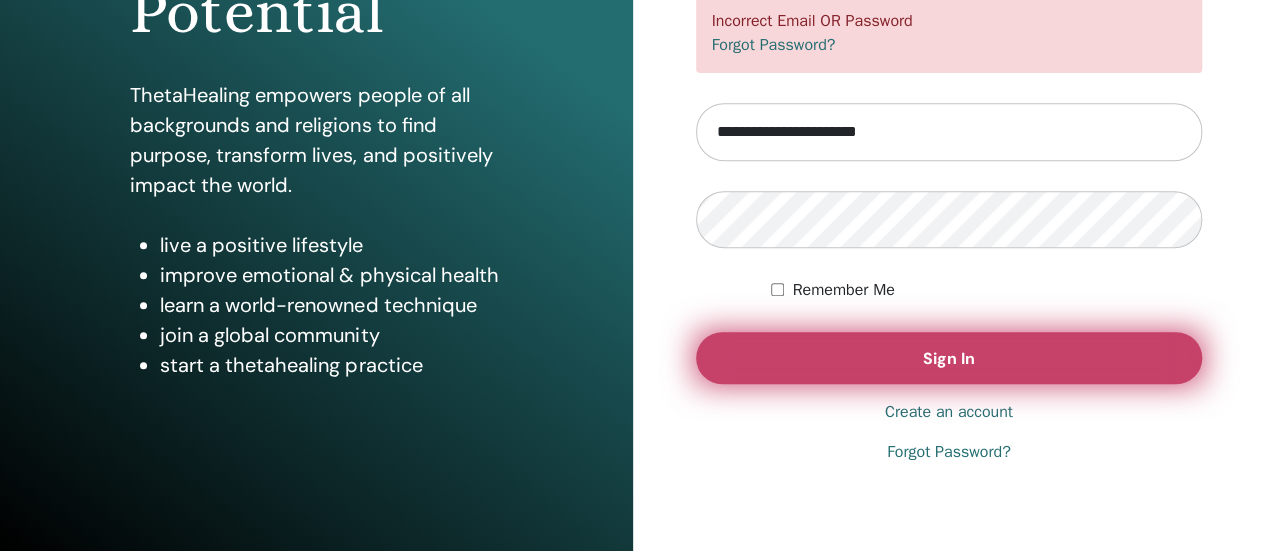 click on "Sign In" at bounding box center (949, 358) 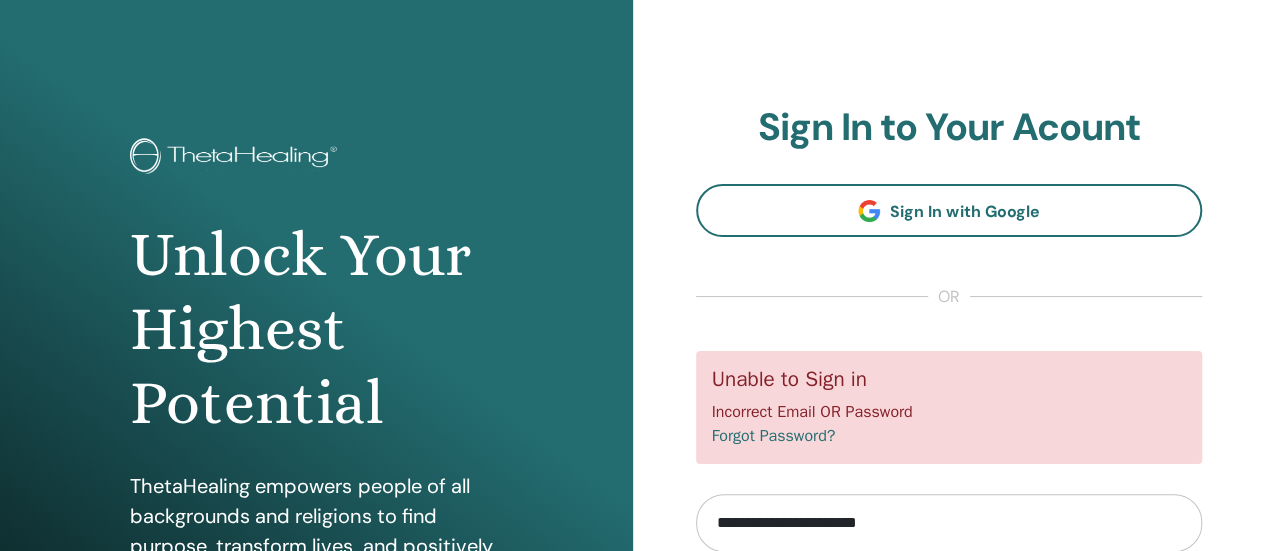 scroll, scrollTop: 109, scrollLeft: 0, axis: vertical 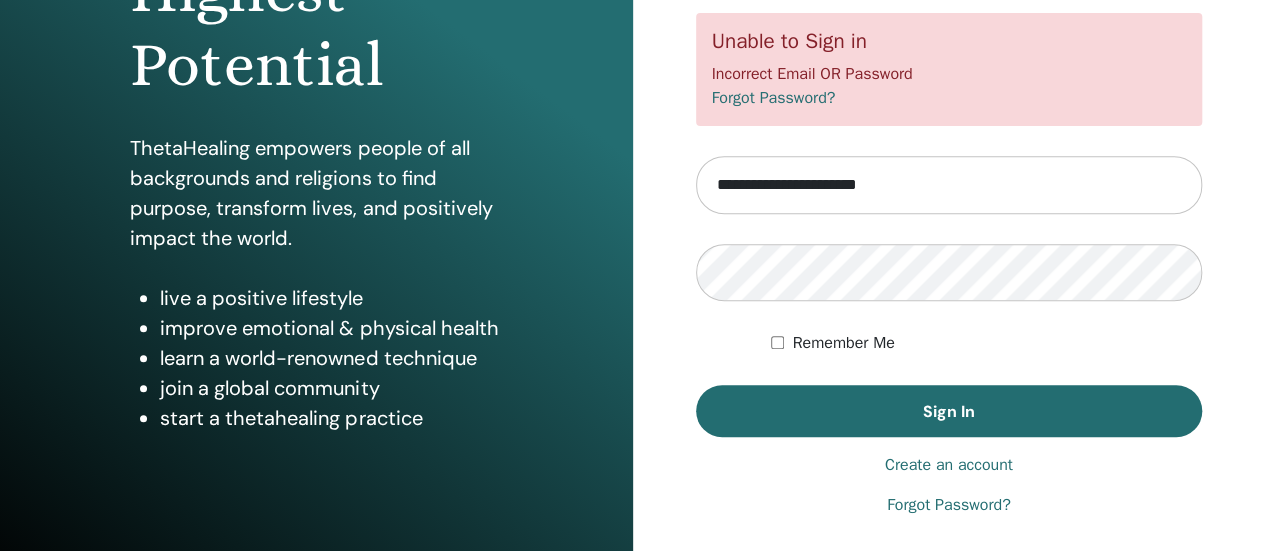 click on "Forgot Password?" at bounding box center [949, 505] 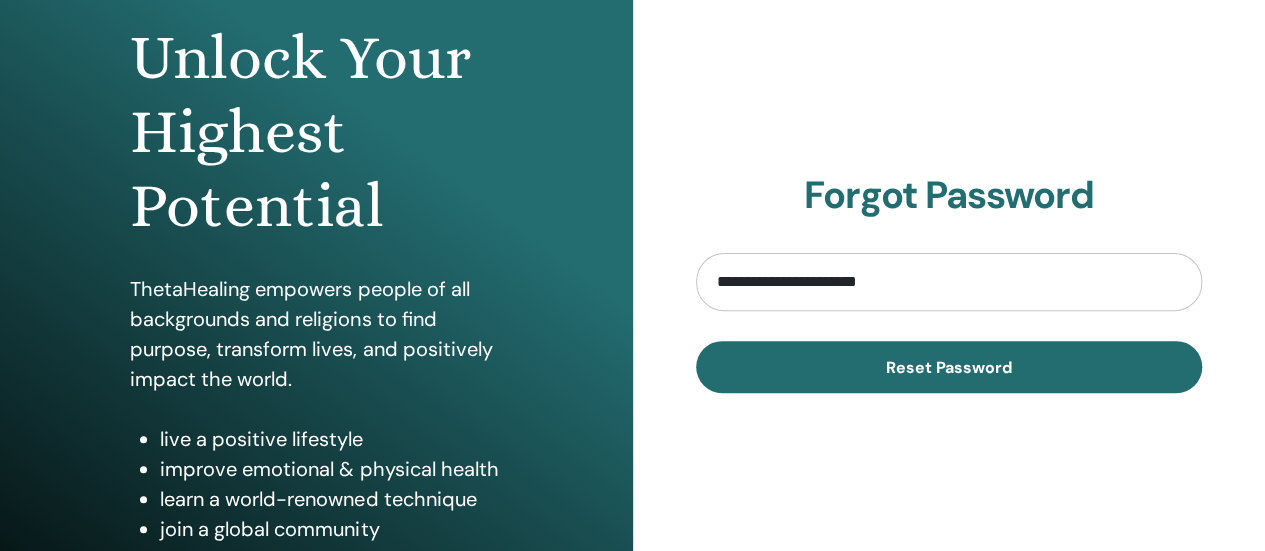 scroll, scrollTop: 198, scrollLeft: 0, axis: vertical 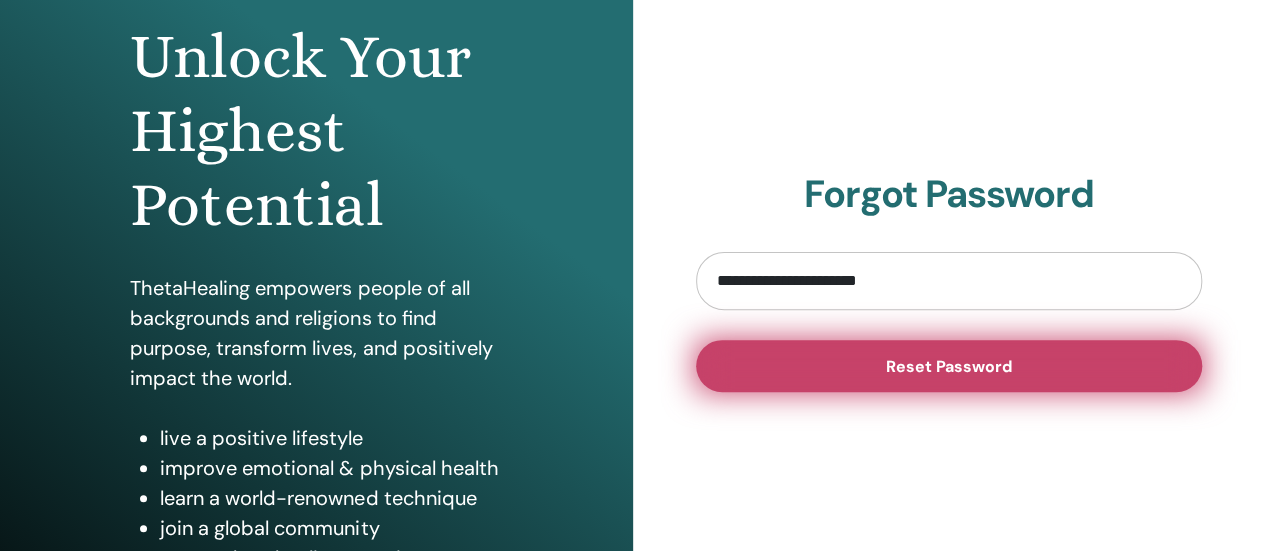 type on "**********" 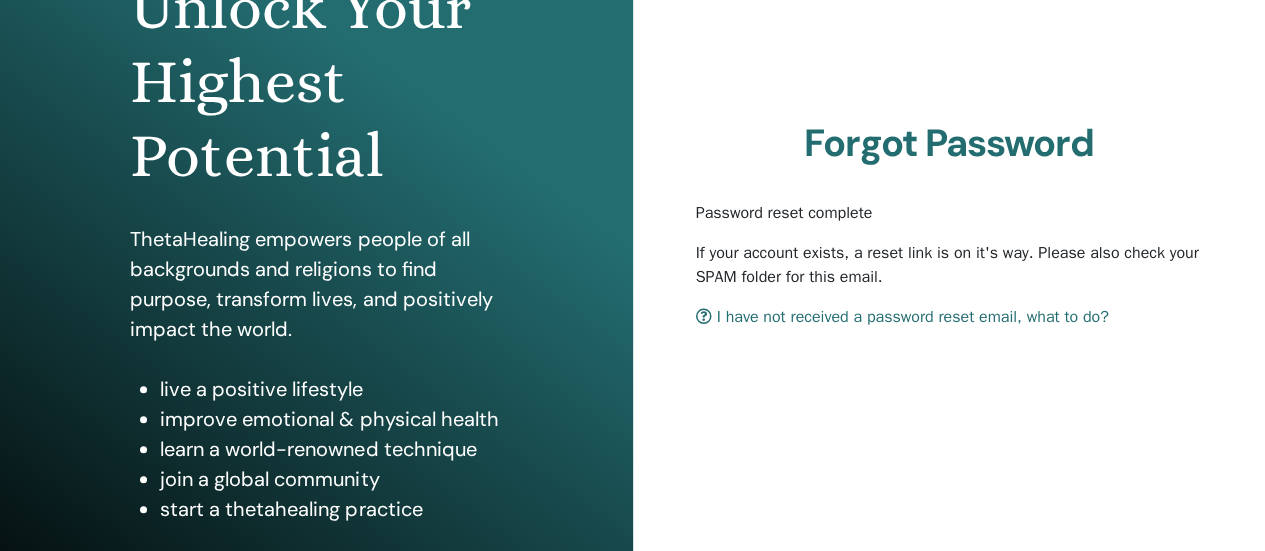scroll, scrollTop: 248, scrollLeft: 0, axis: vertical 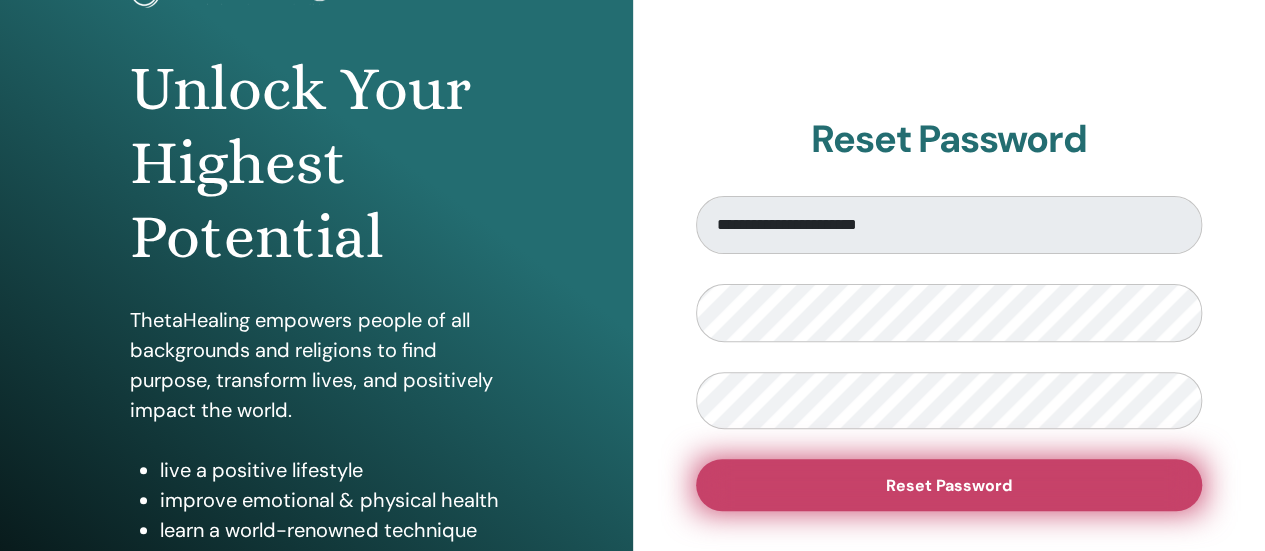 click on "Reset Password" at bounding box center [949, 485] 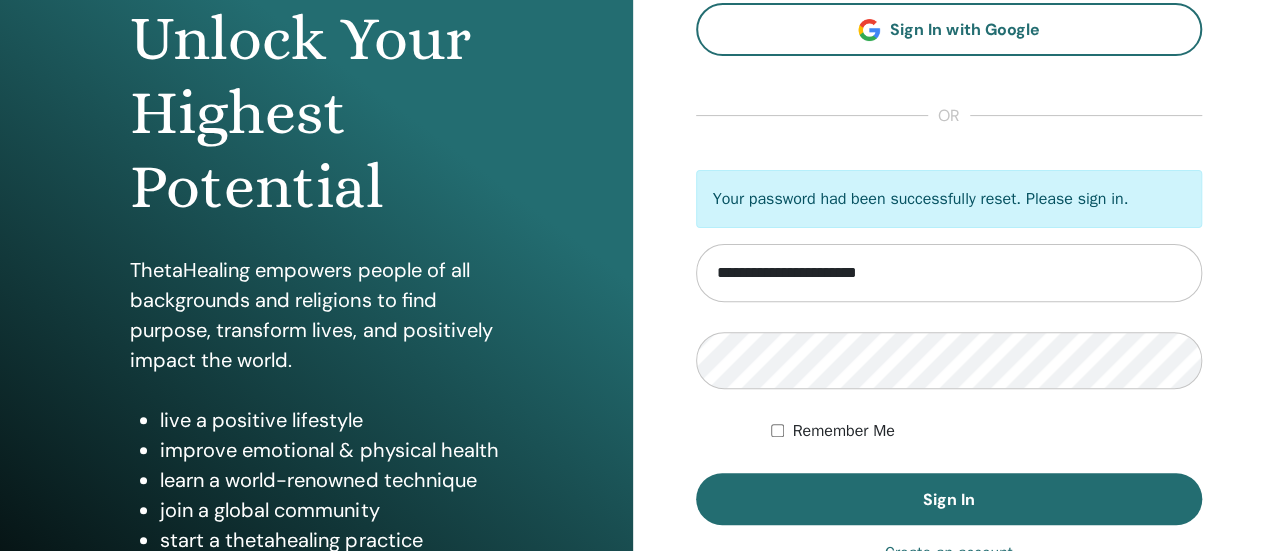 scroll, scrollTop: 222, scrollLeft: 0, axis: vertical 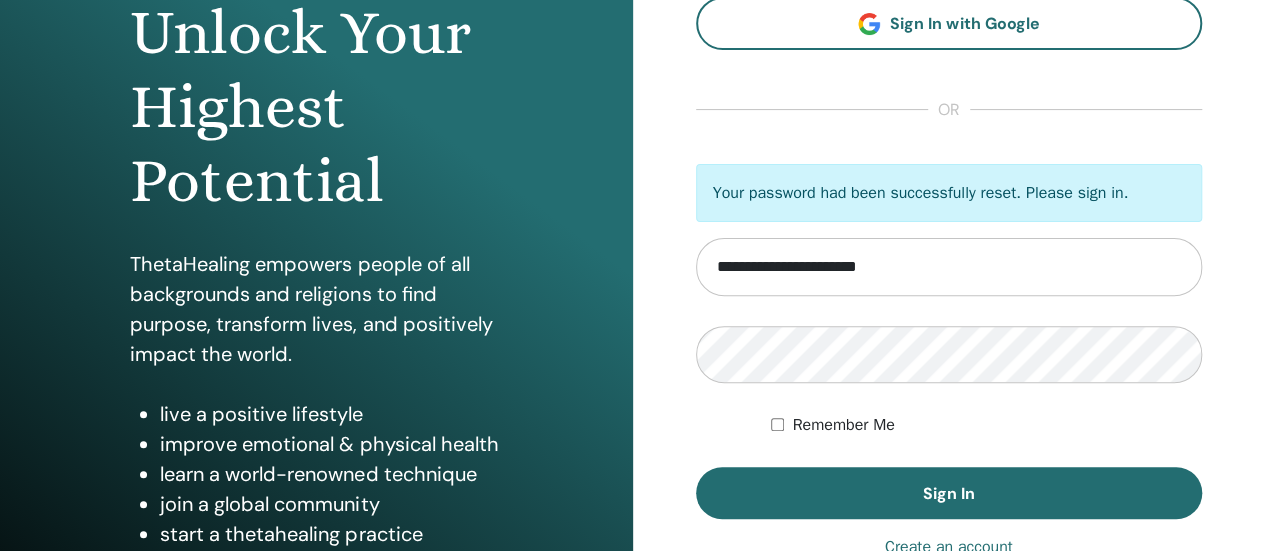 type on "**********" 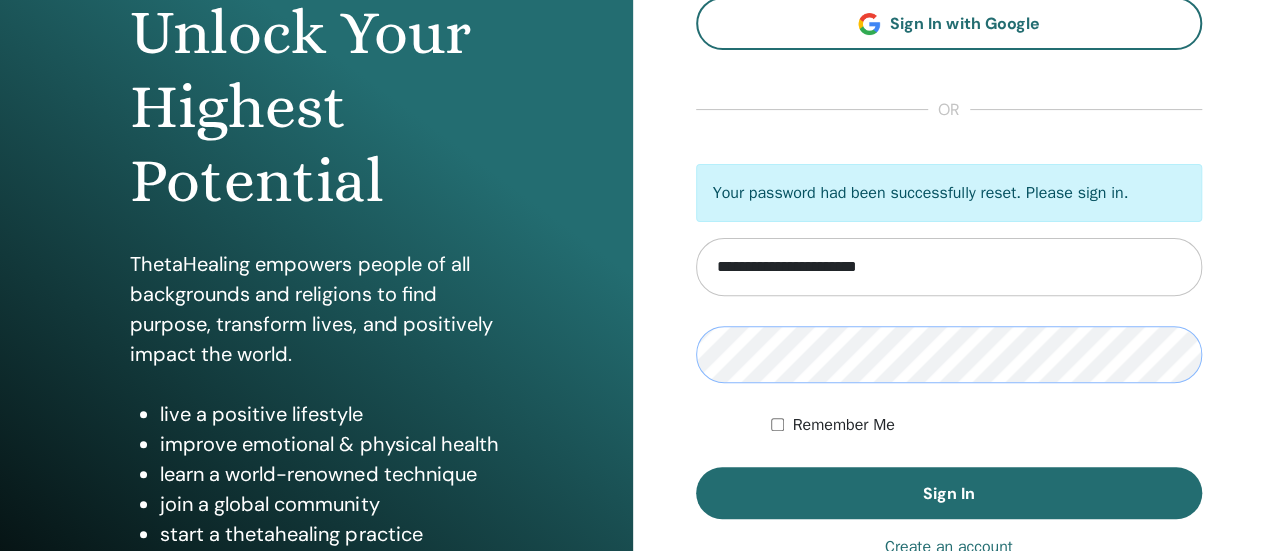 scroll, scrollTop: 279, scrollLeft: 0, axis: vertical 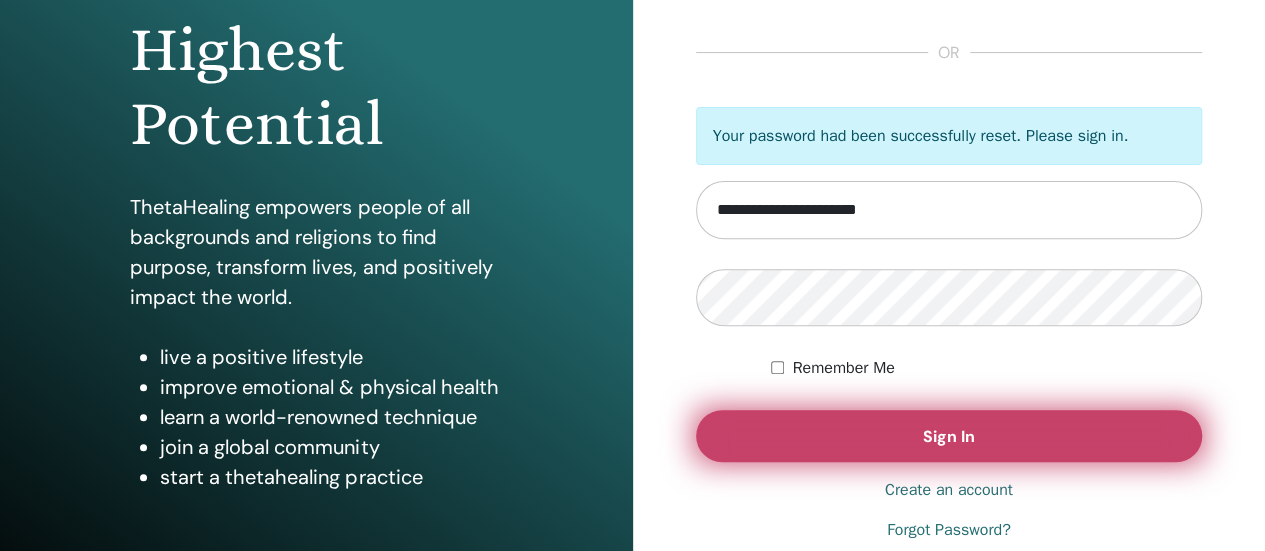 click on "Sign In" at bounding box center (949, 436) 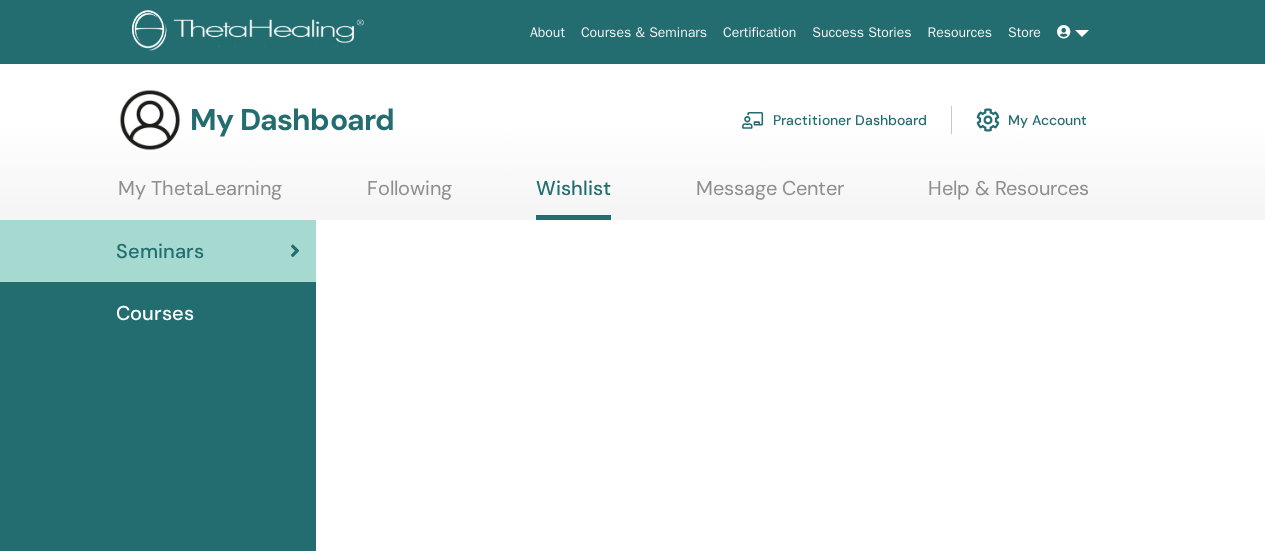 scroll, scrollTop: 0, scrollLeft: 0, axis: both 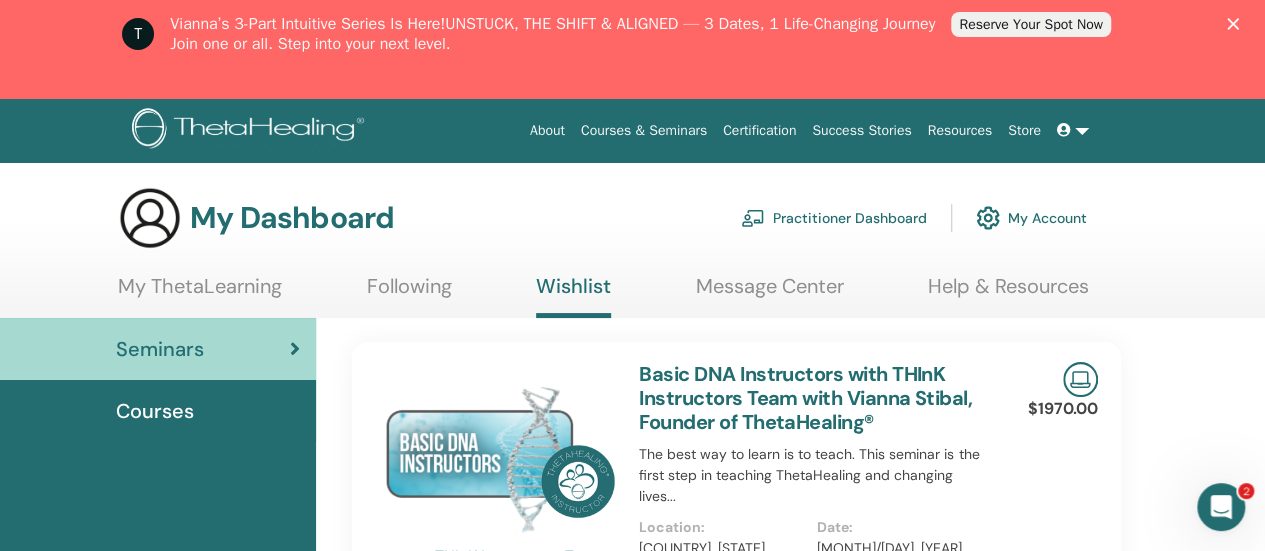 click at bounding box center (1221, 507) 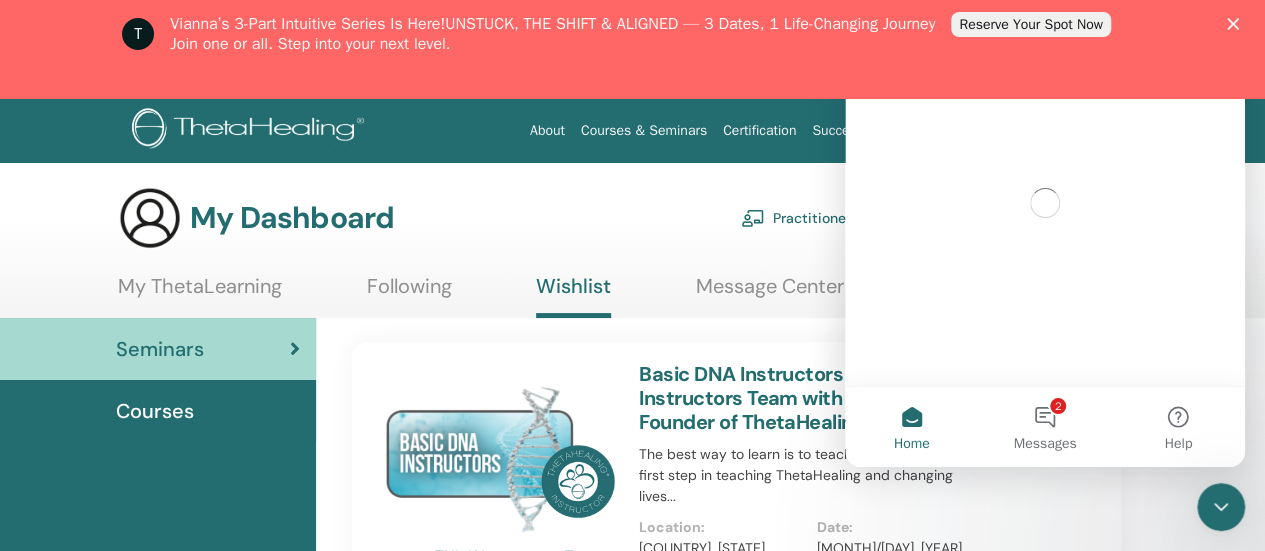 scroll, scrollTop: 0, scrollLeft: 0, axis: both 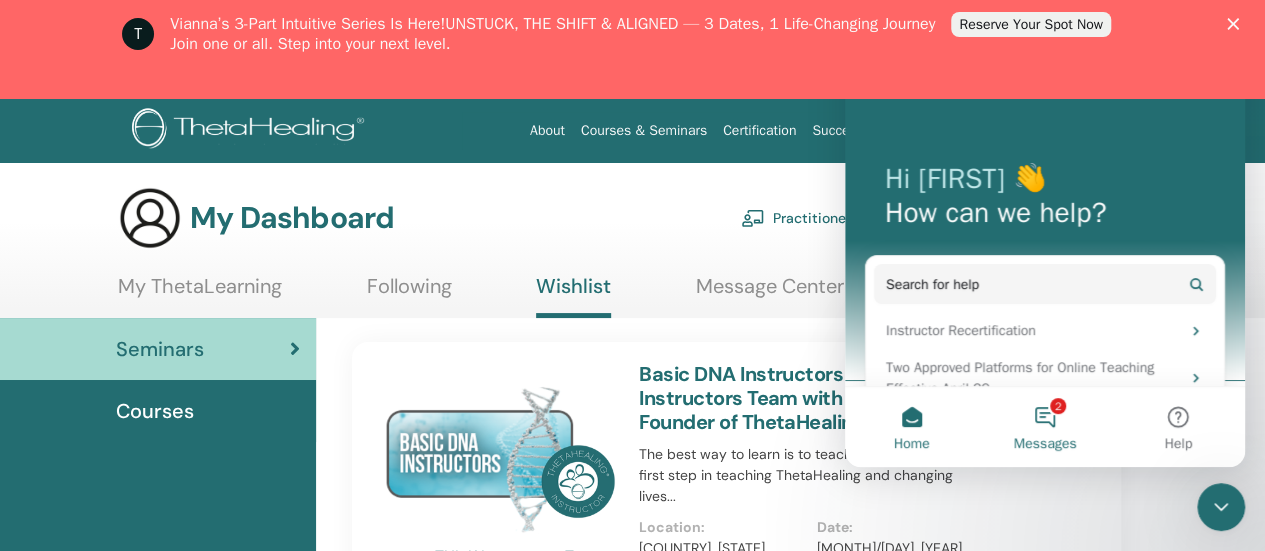click on "2 Messages" at bounding box center [1044, 427] 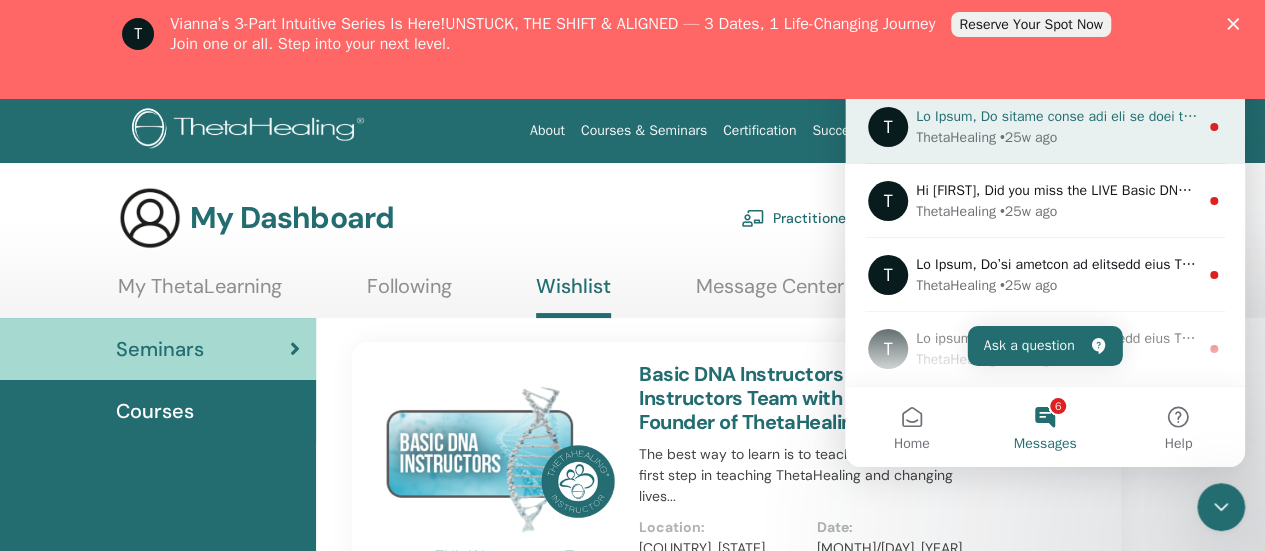 scroll, scrollTop: 68, scrollLeft: 0, axis: vertical 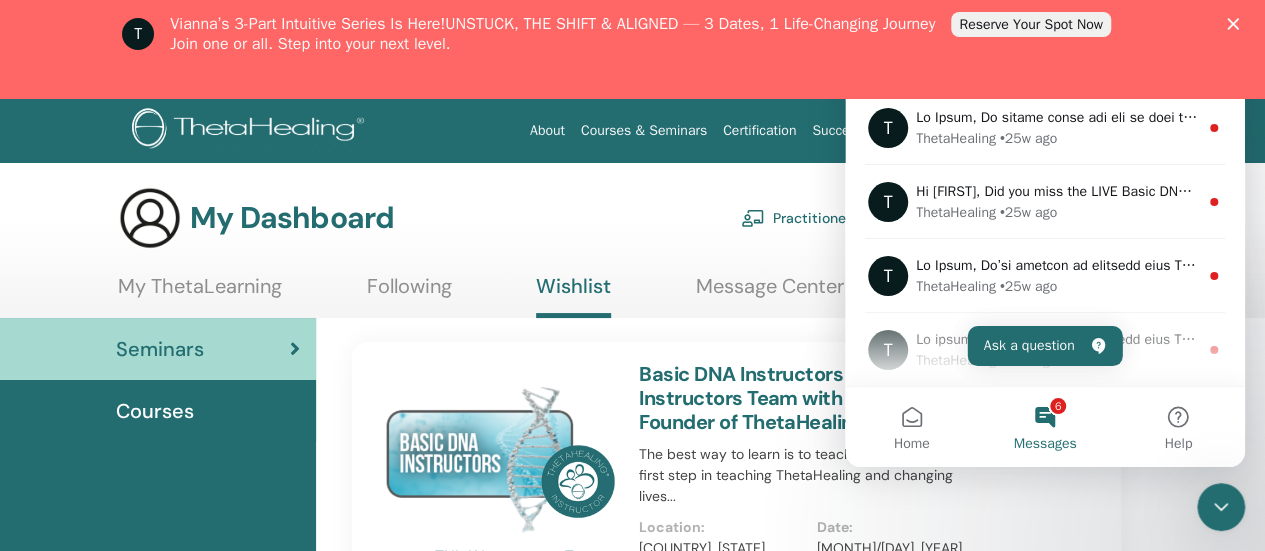 click on "My Dashboard
Practitioner Dashboard
My Account" at bounding box center (602, 218) 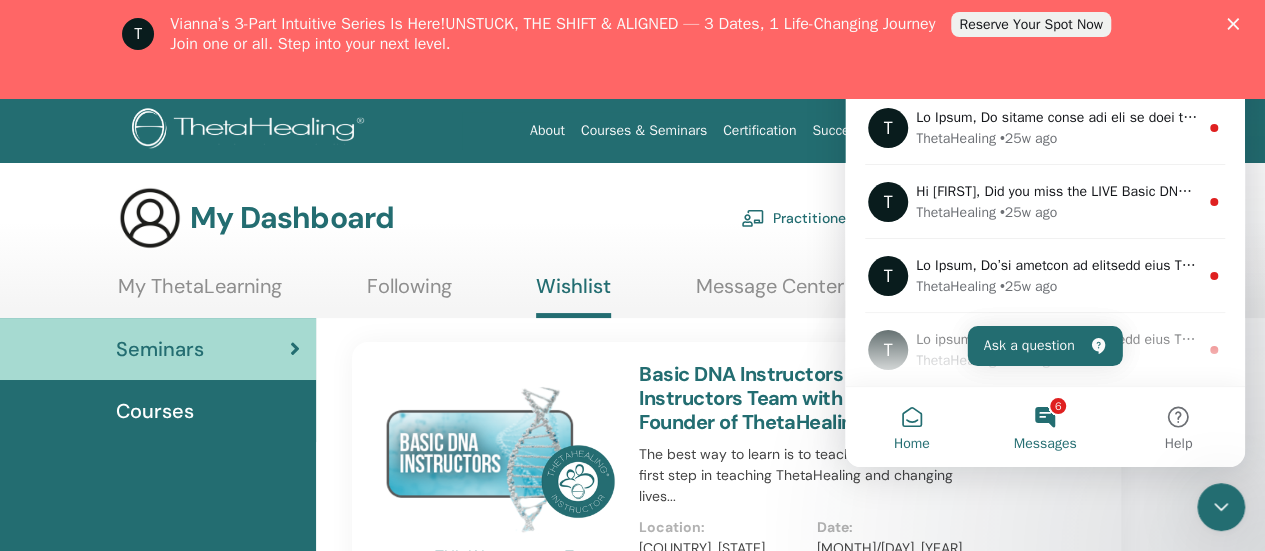 click on "Home" at bounding box center (911, 427) 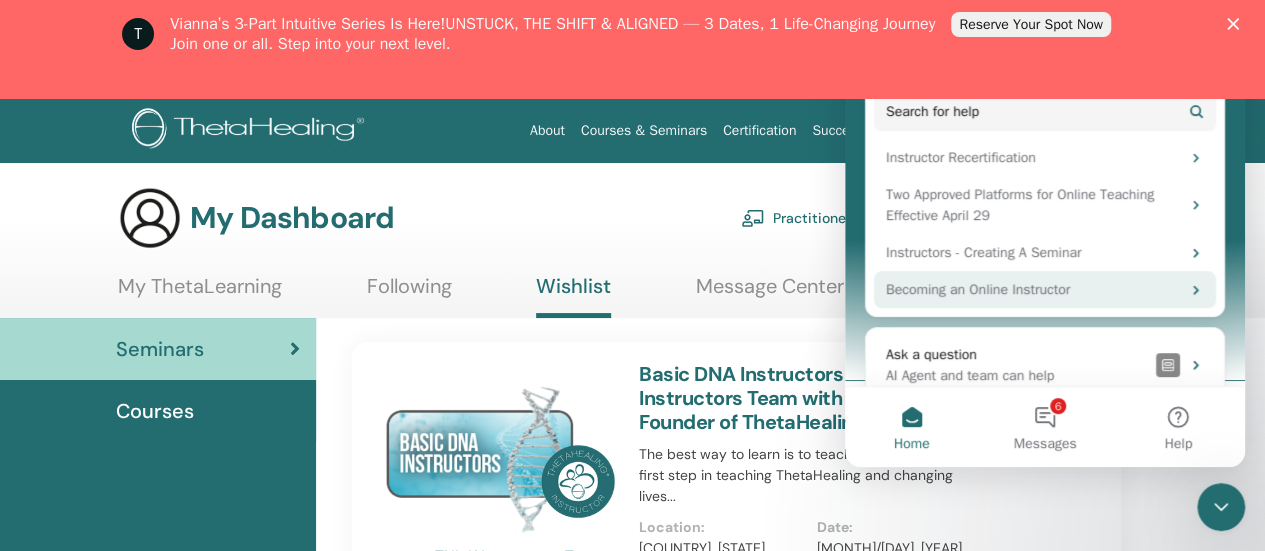 scroll, scrollTop: 198, scrollLeft: 0, axis: vertical 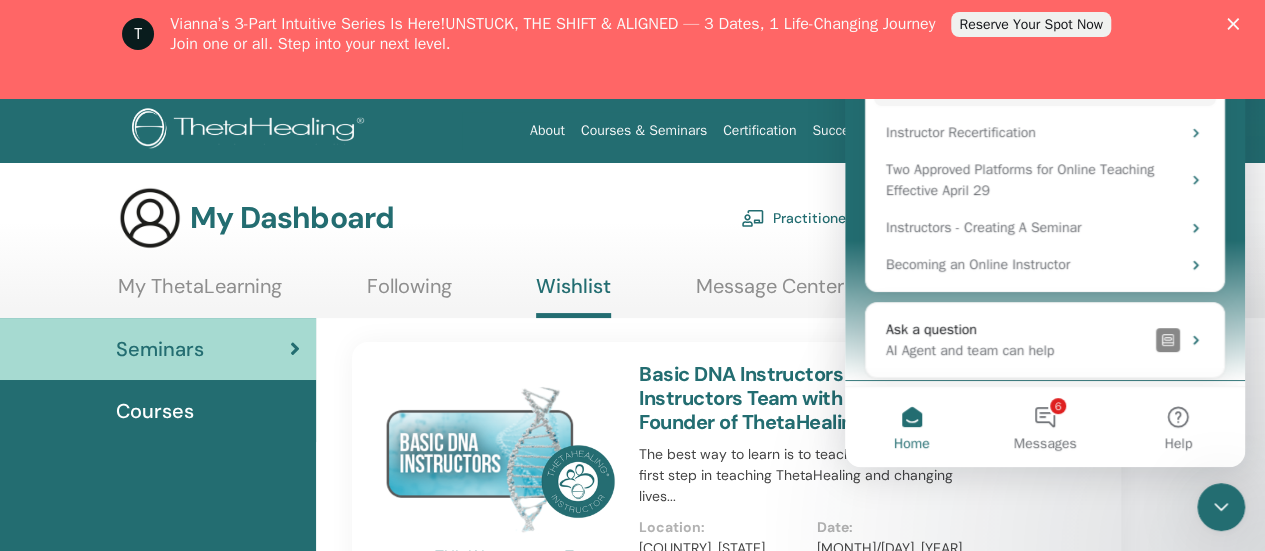 click on "T Vianna’s 3-Part Intuitive Series Is Here!  UNSTUCK, THE SHIFT & ALIGNED — 3 Dates, 1 Life-Changing Journey Join one or all. Step into your next level.  Reserve Your Spot Now" at bounding box center [632, 34] 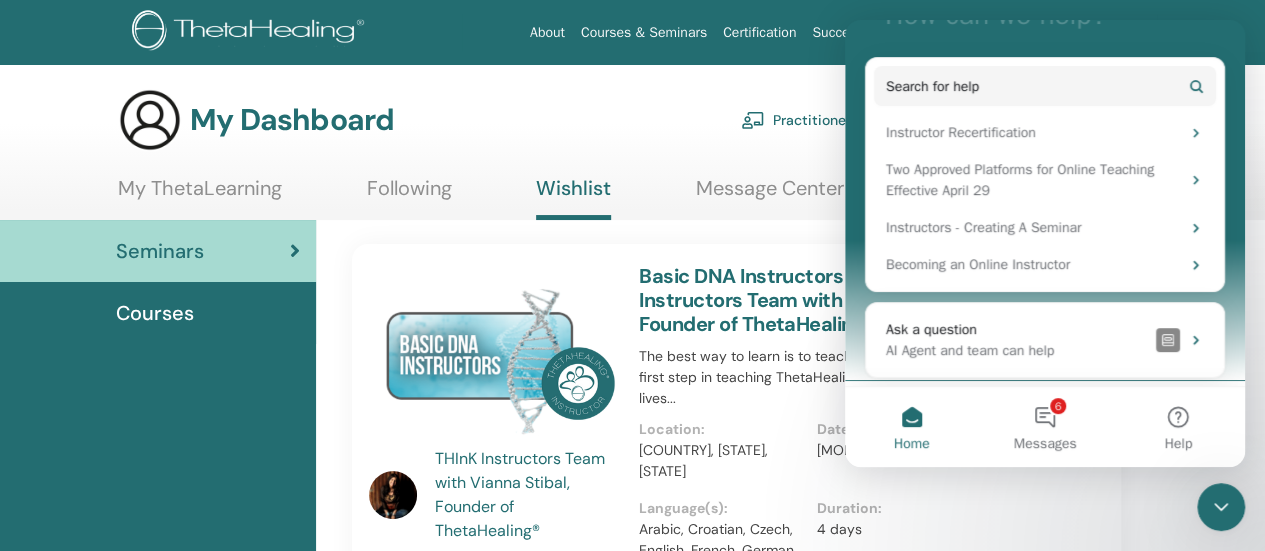 click on "My Dashboard
Practitioner Dashboard
My Account
My ThetaLearning
Following
Wishlist" at bounding box center (632, 2277) 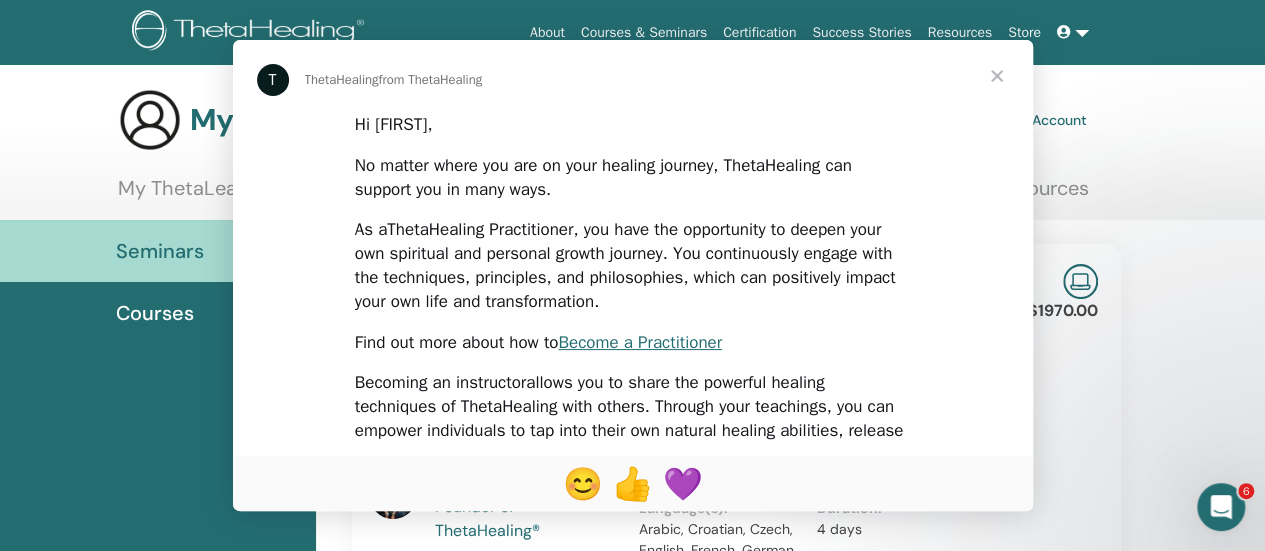 scroll, scrollTop: 0, scrollLeft: 0, axis: both 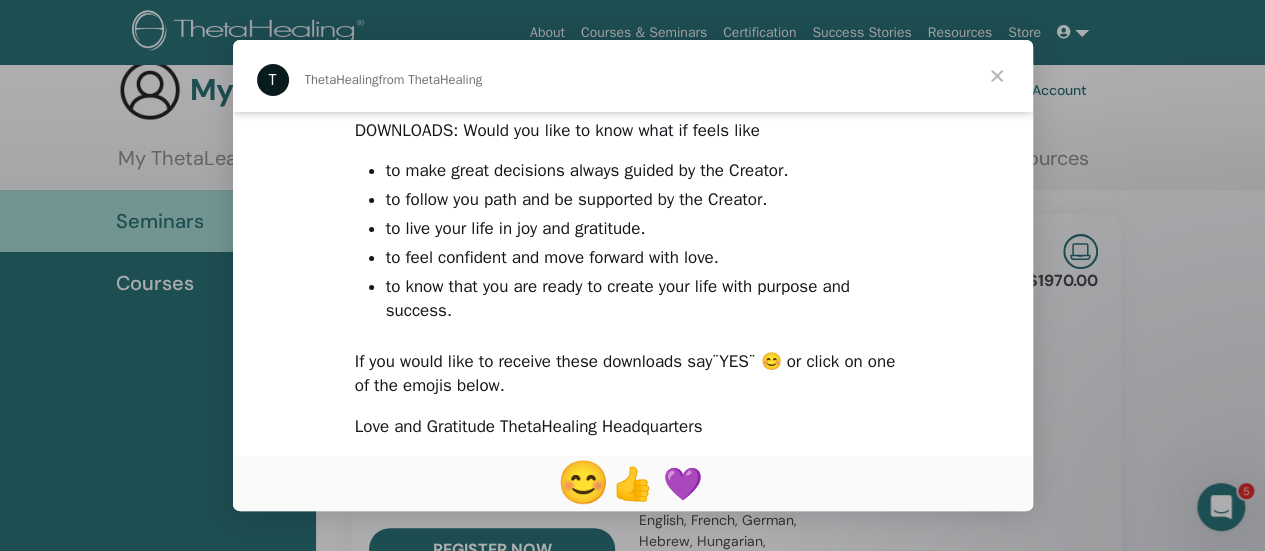 click on "😊" at bounding box center [582, 483] 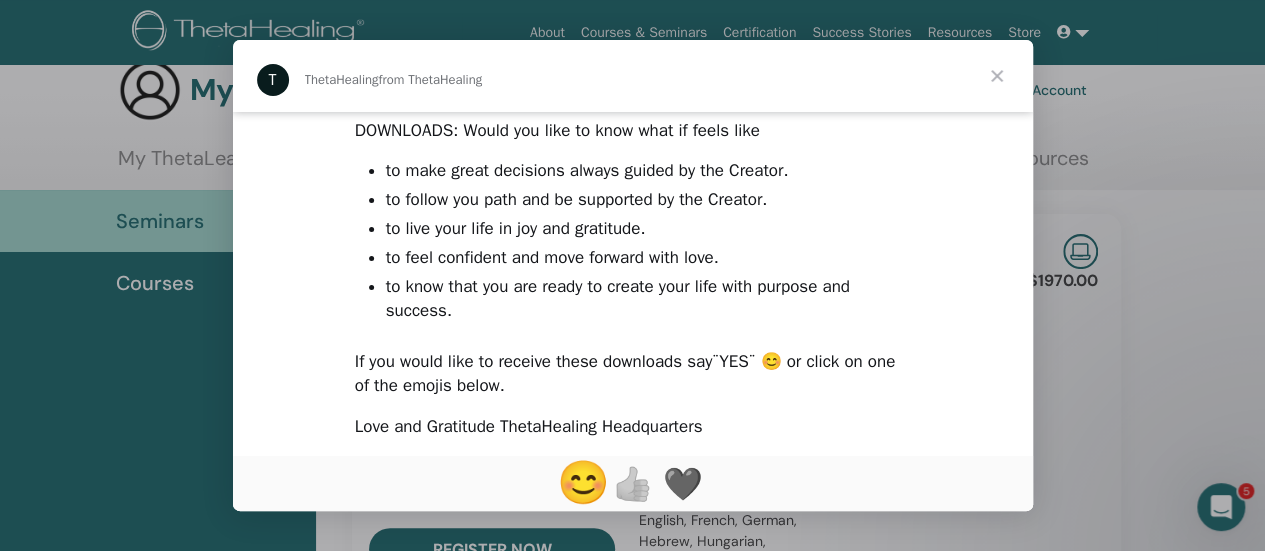 scroll, scrollTop: 836, scrollLeft: 0, axis: vertical 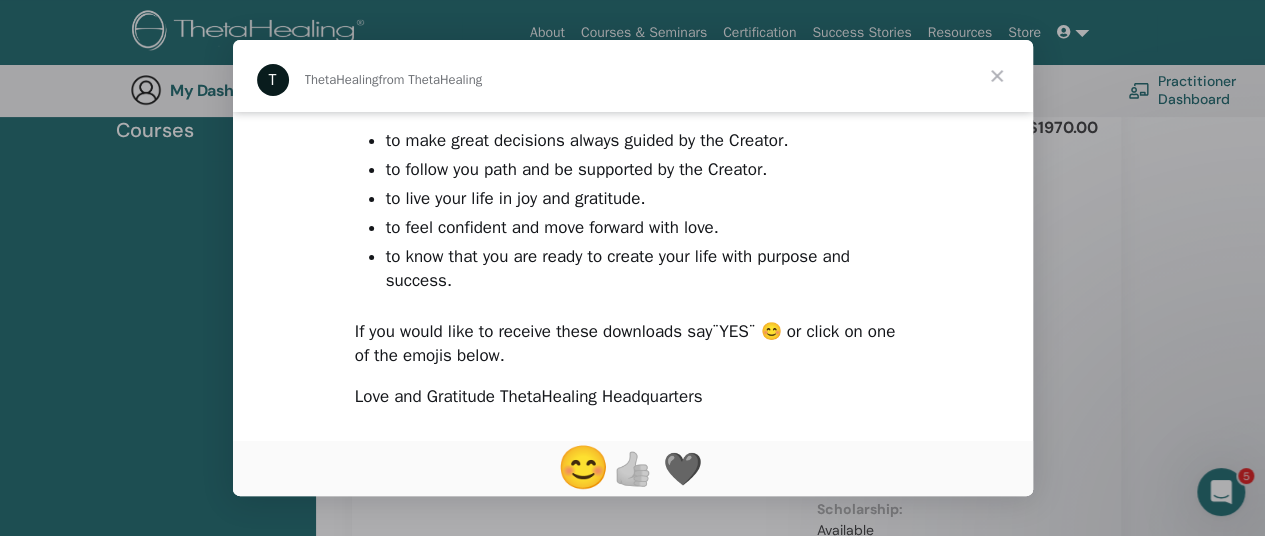 click at bounding box center (997, 76) 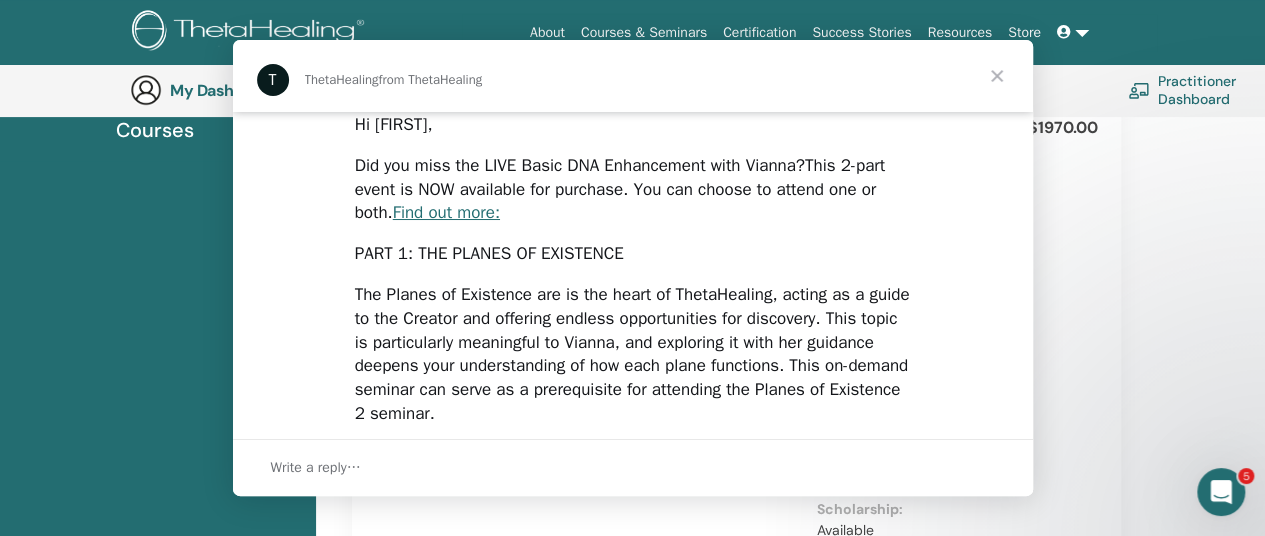 scroll, scrollTop: 0, scrollLeft: 0, axis: both 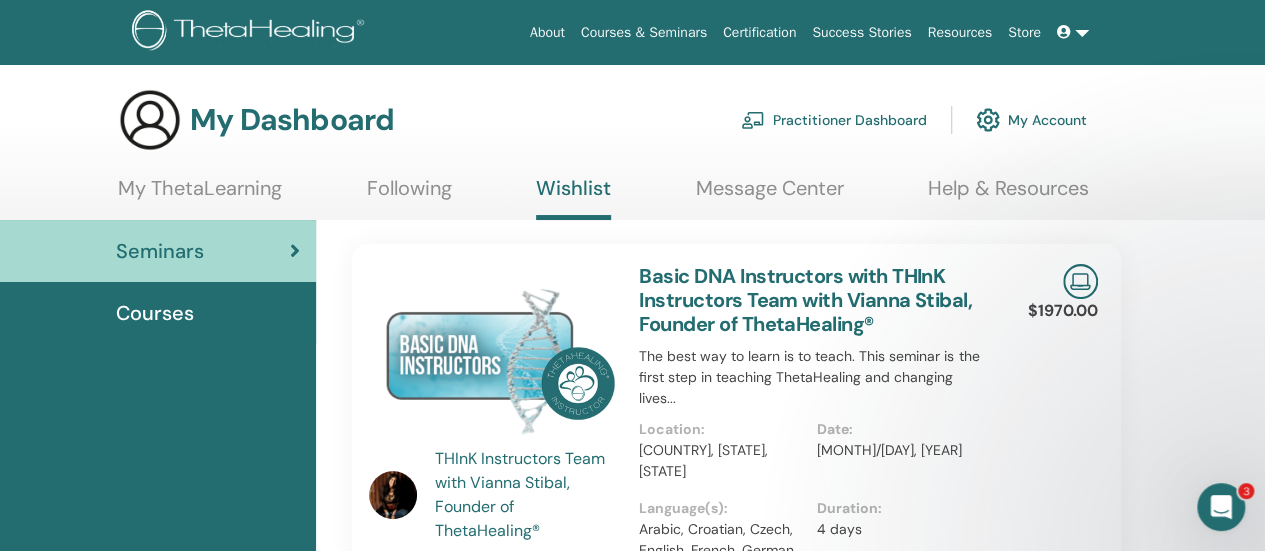 click on "Message Center" at bounding box center (770, 195) 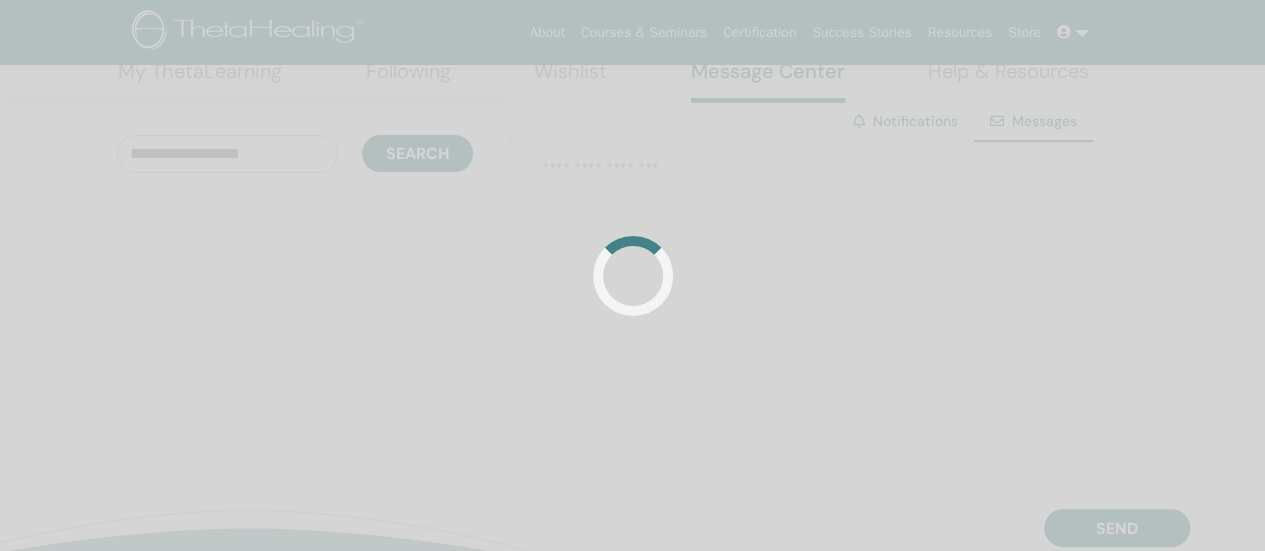scroll, scrollTop: 118, scrollLeft: 0, axis: vertical 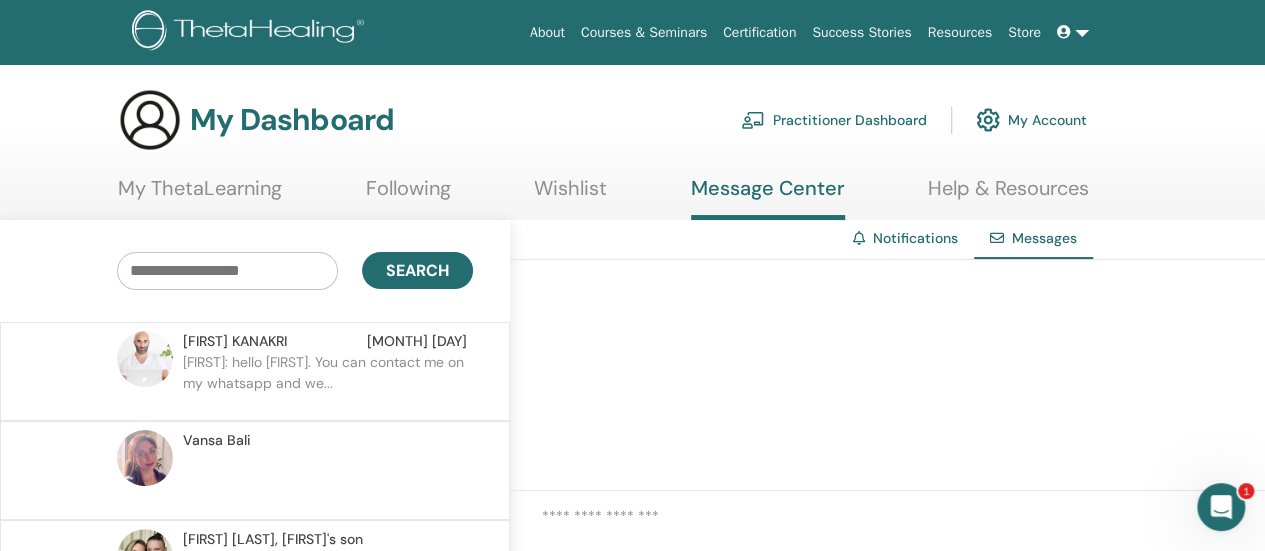 click on "Wishlist" at bounding box center [570, 195] 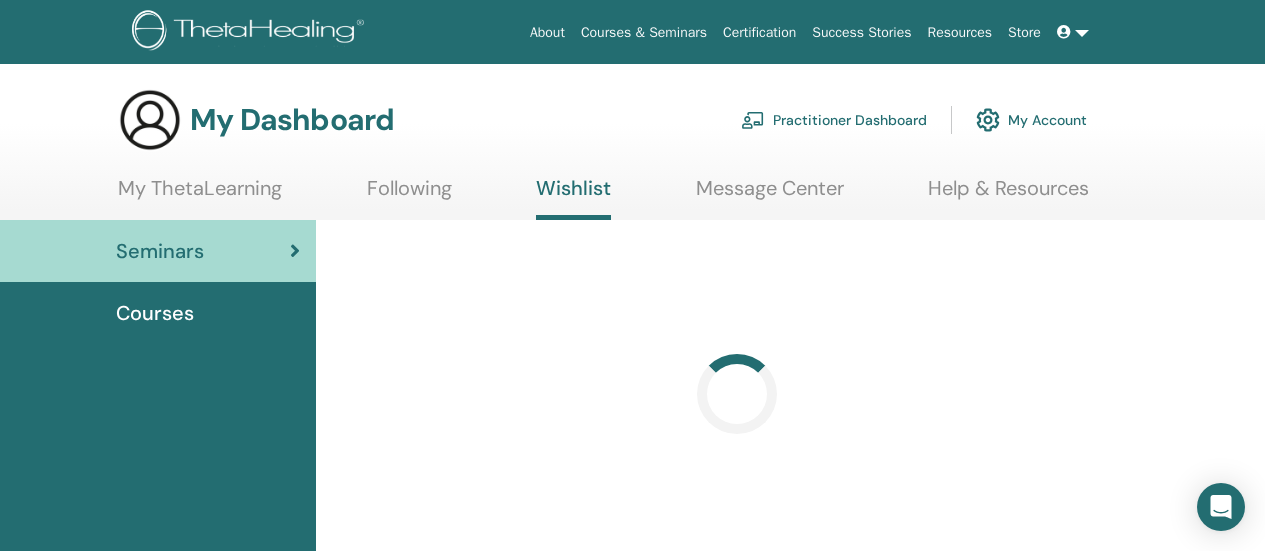 scroll, scrollTop: 0, scrollLeft: 0, axis: both 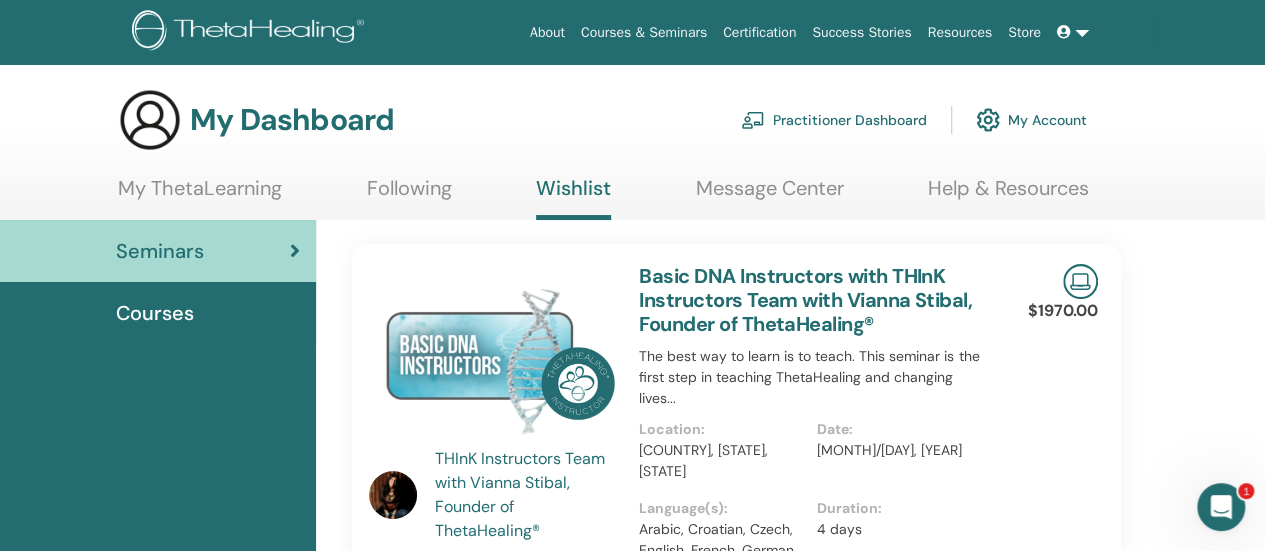 click on "Following" at bounding box center [409, 195] 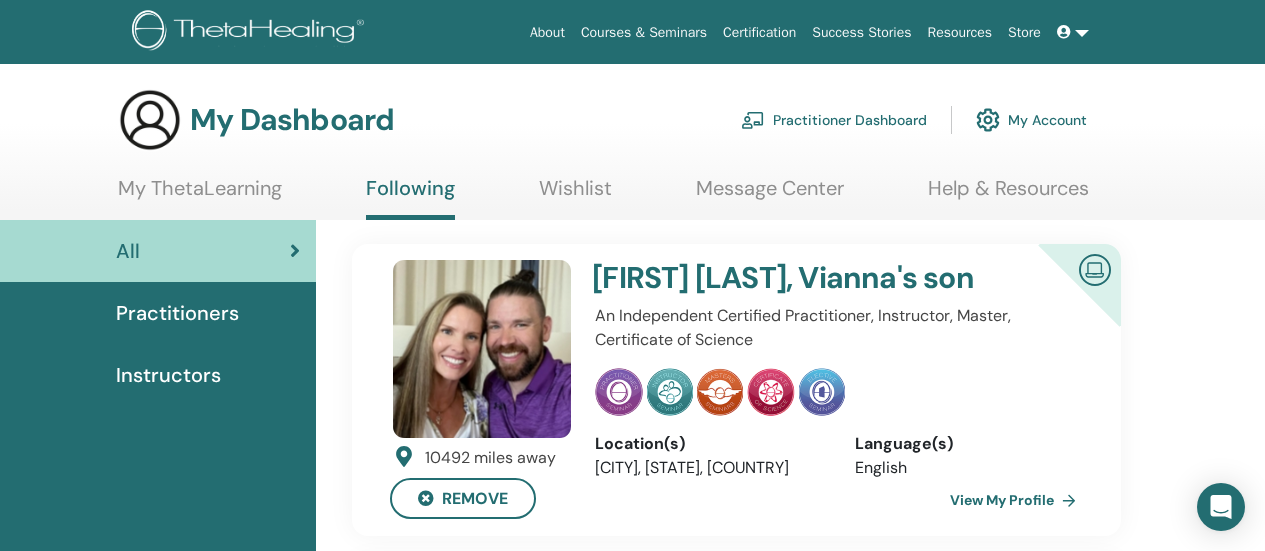 scroll, scrollTop: 0, scrollLeft: 0, axis: both 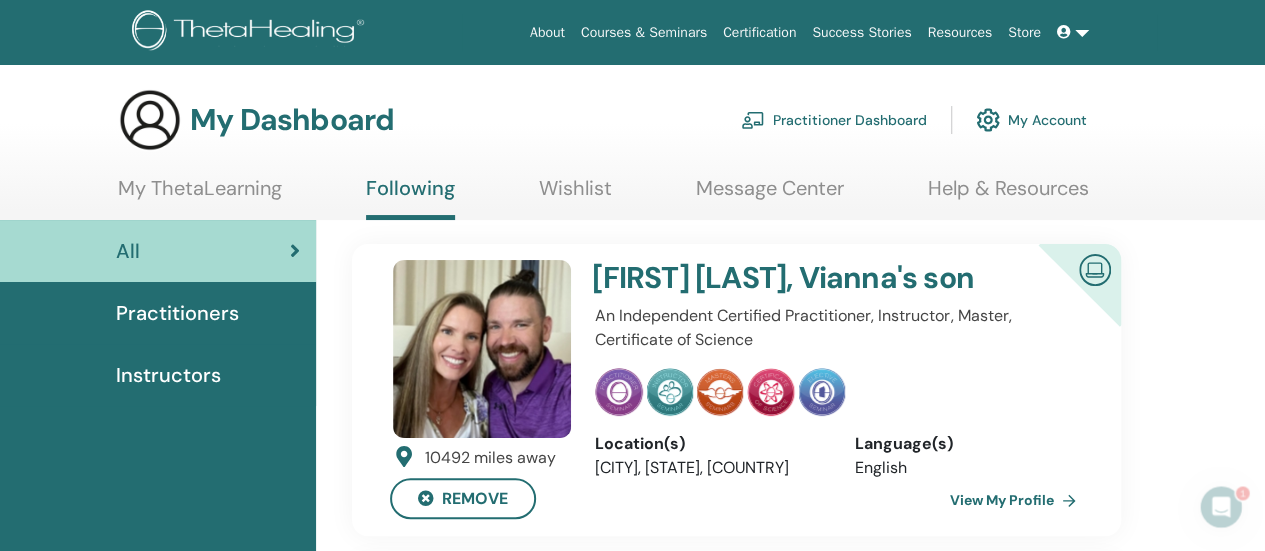 click on "My ThetaLearning" at bounding box center (200, 195) 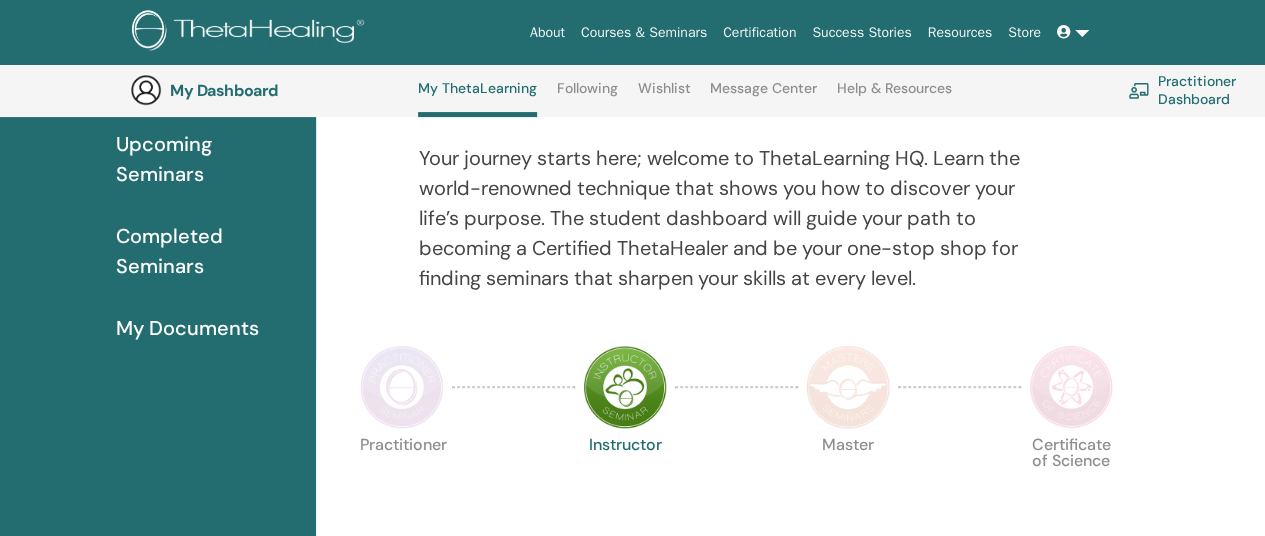 scroll, scrollTop: 226, scrollLeft: 0, axis: vertical 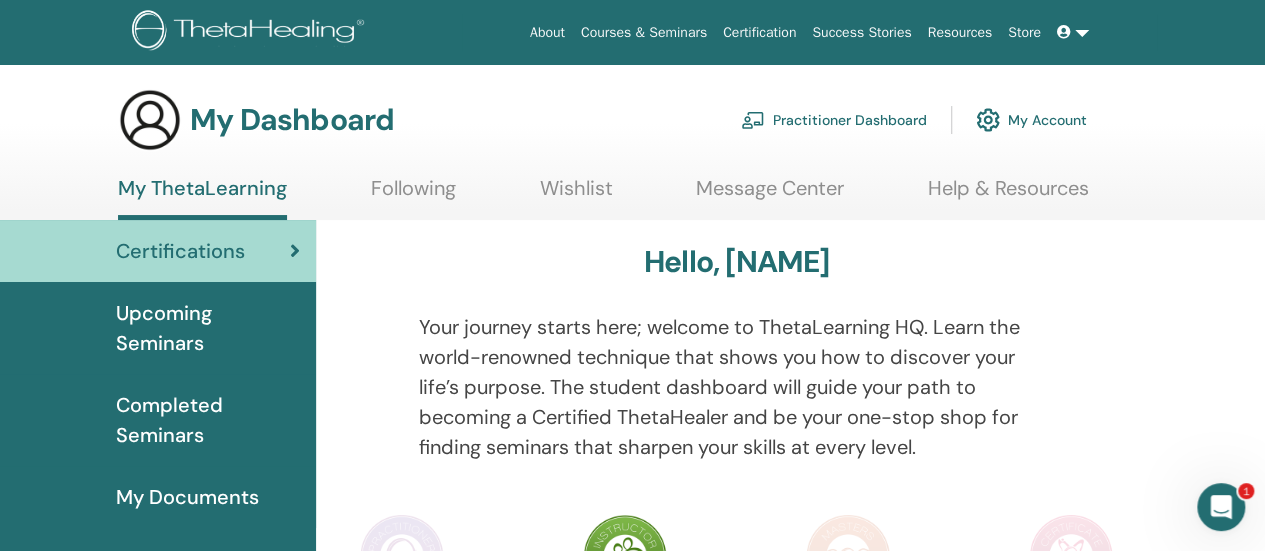 click on "Message Center" at bounding box center (770, 195) 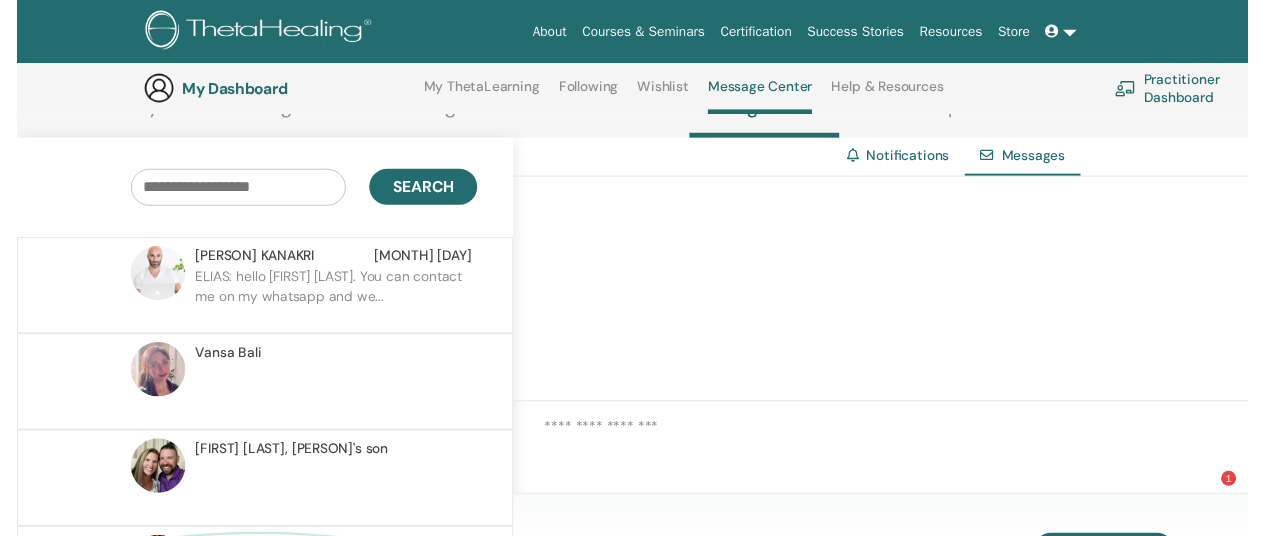 scroll, scrollTop: 204, scrollLeft: 0, axis: vertical 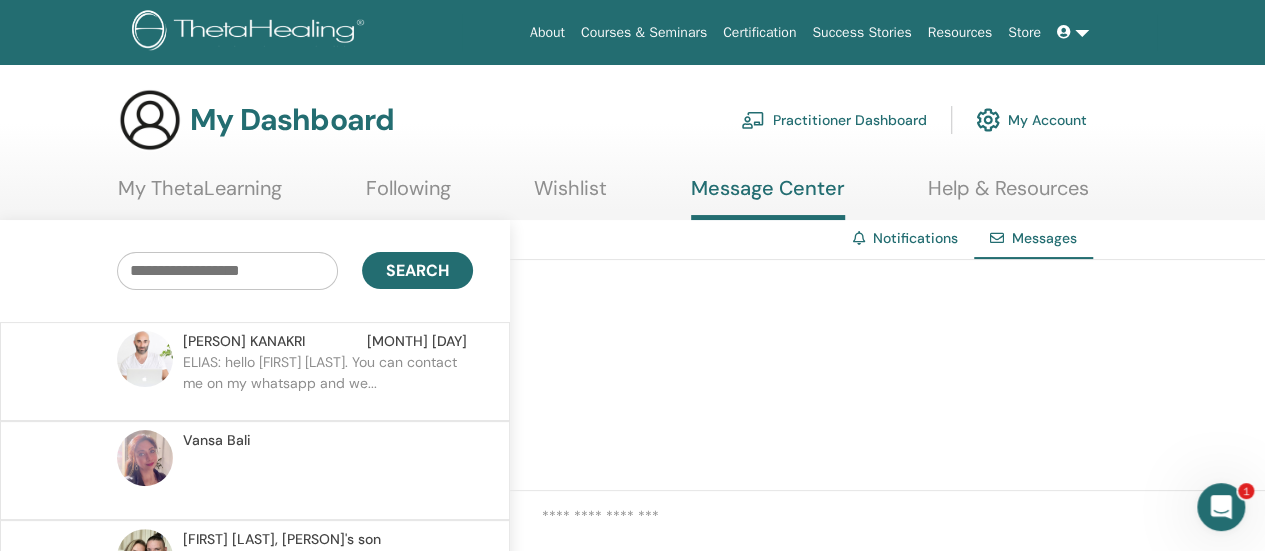 click on "Notifications" at bounding box center [915, 238] 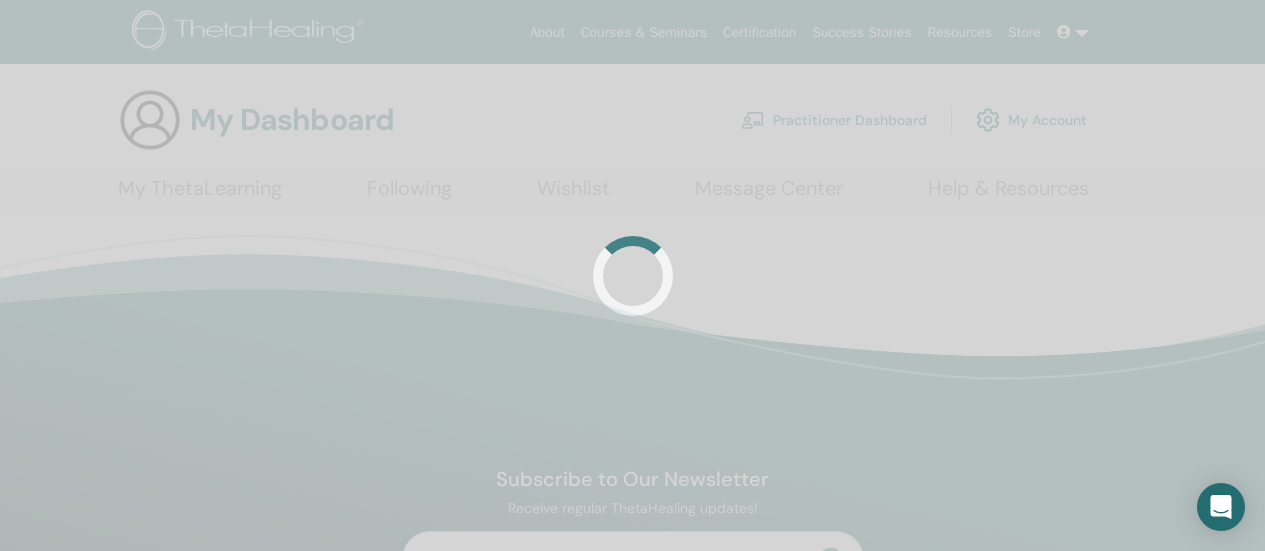 scroll, scrollTop: 0, scrollLeft: 0, axis: both 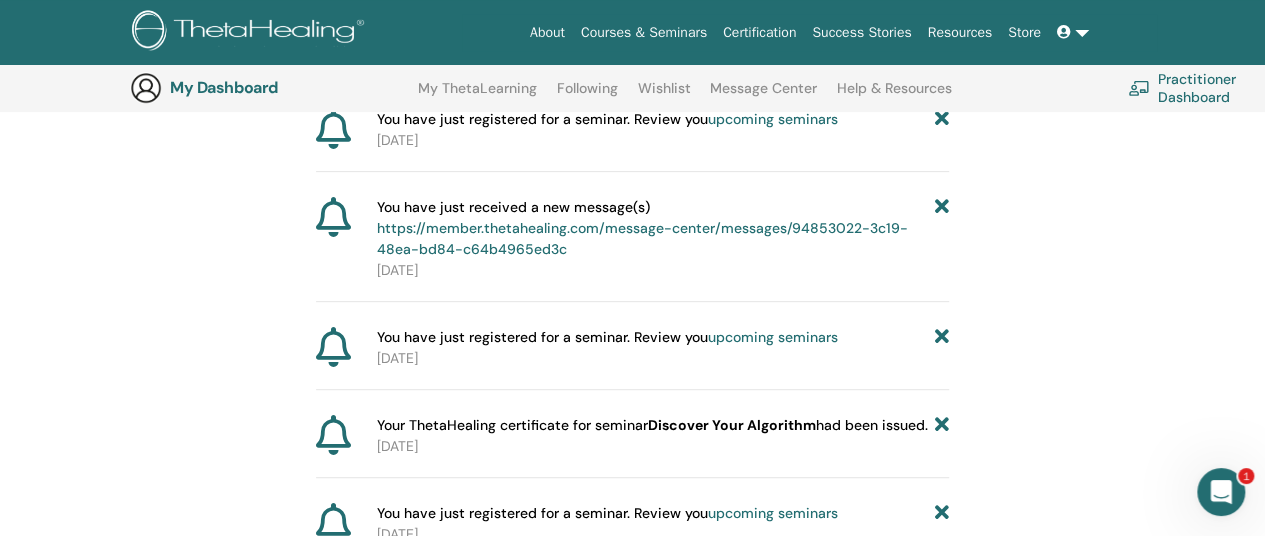 click on "https://member.thetahealing.com/message-center/messages/94853022-3c19-48ea-bd84-c64b4965ed3c" at bounding box center [642, 238] 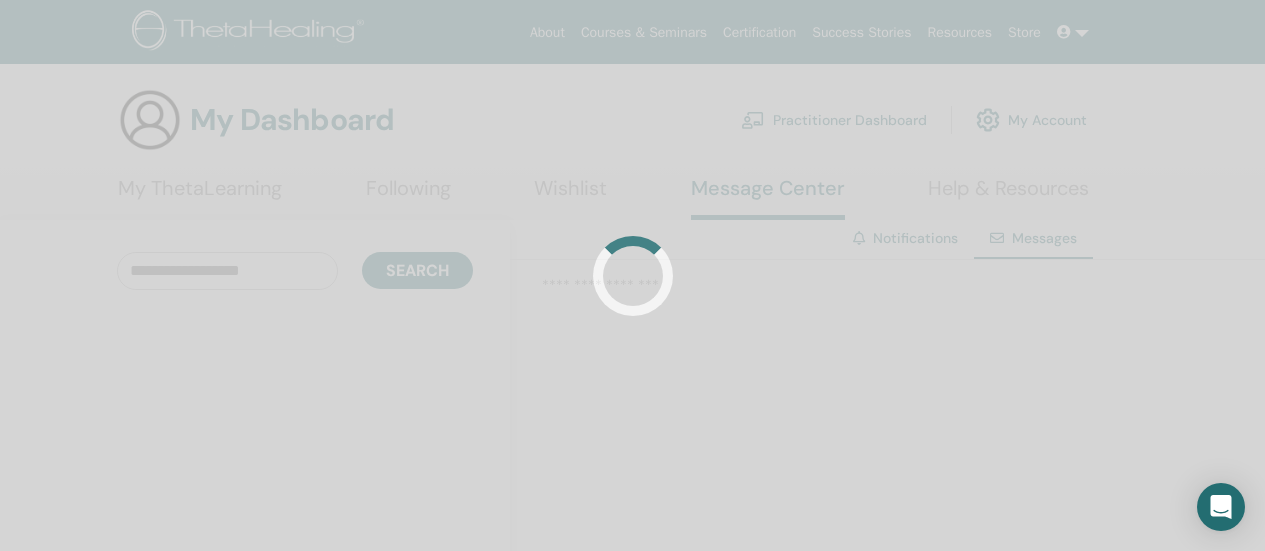 scroll, scrollTop: 0, scrollLeft: 0, axis: both 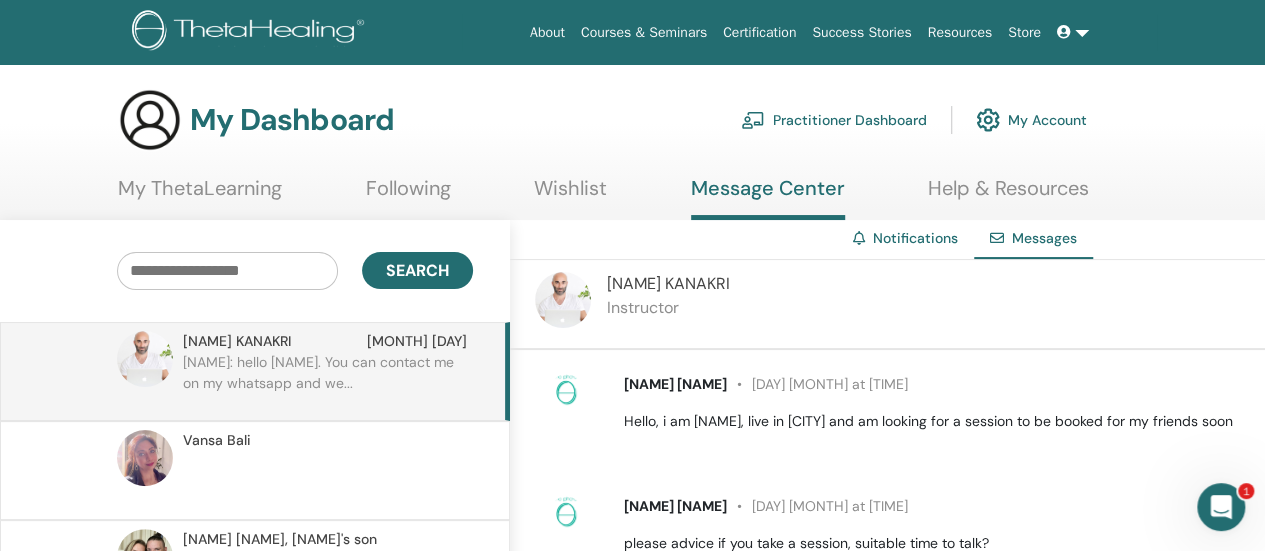 click at bounding box center [1073, 32] 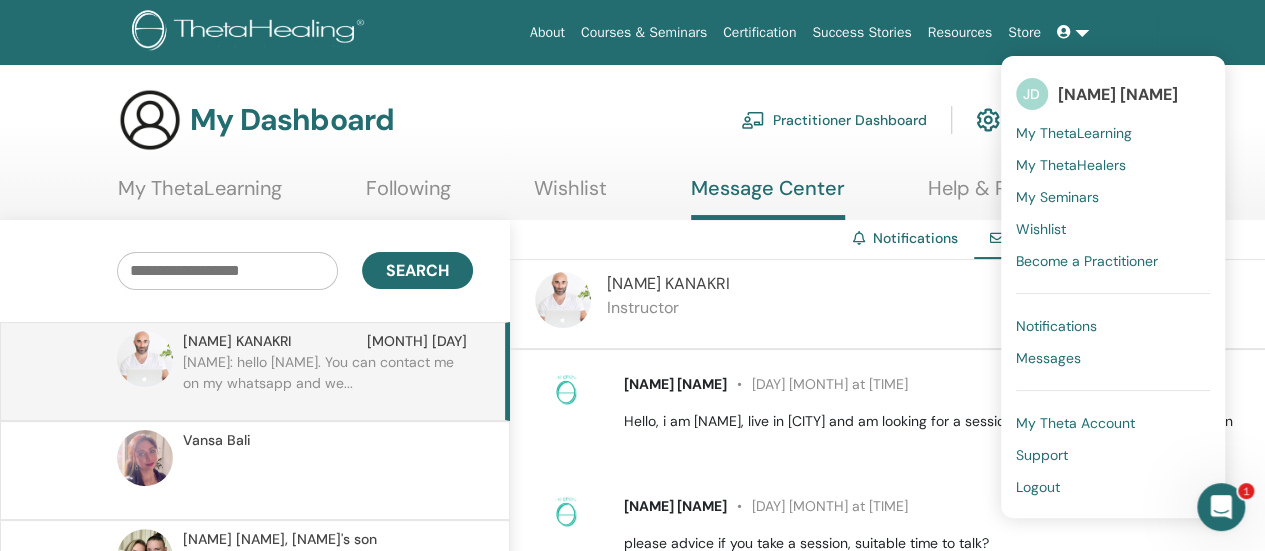 click on "Messages" at bounding box center (1048, 358) 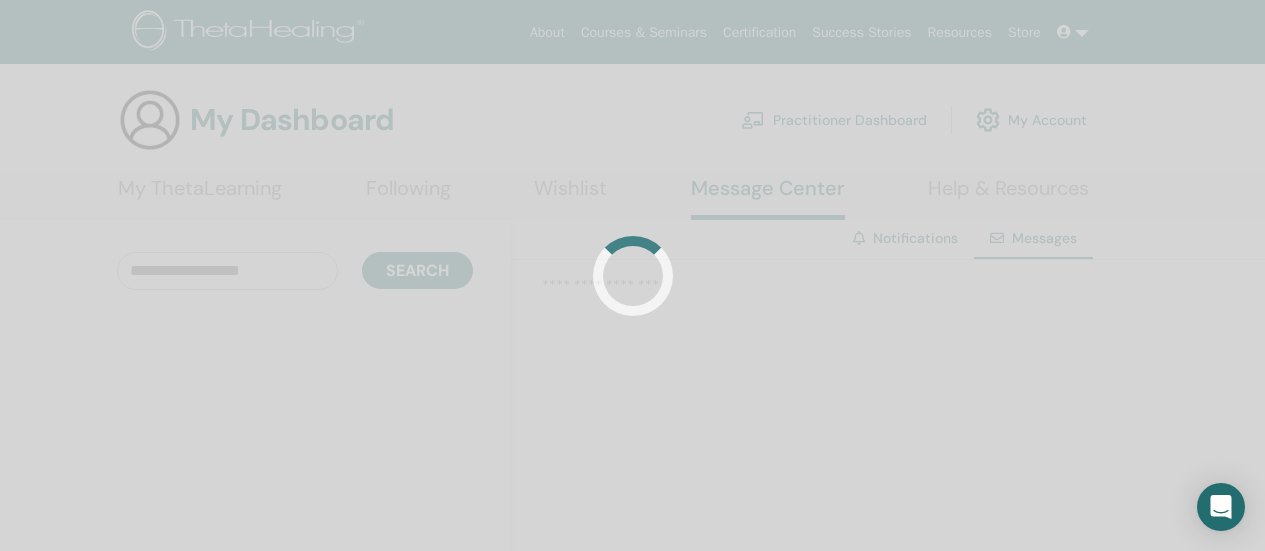 scroll, scrollTop: 0, scrollLeft: 0, axis: both 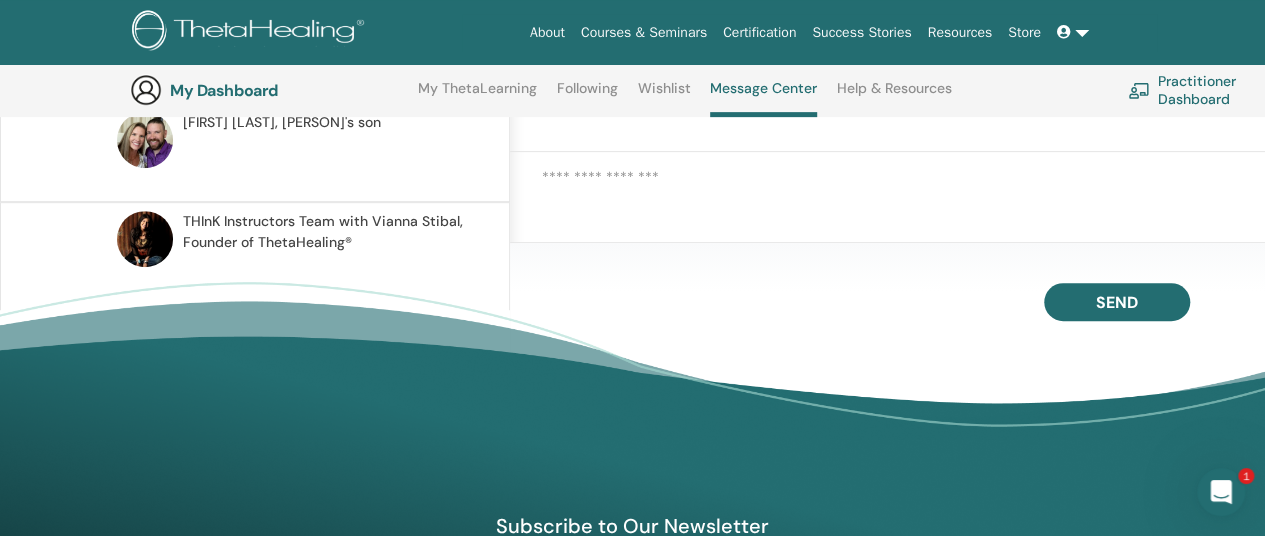 click on "THInK Instructors Team with [PERSON],   Founder of ThetaHealing®" at bounding box center (325, 232) 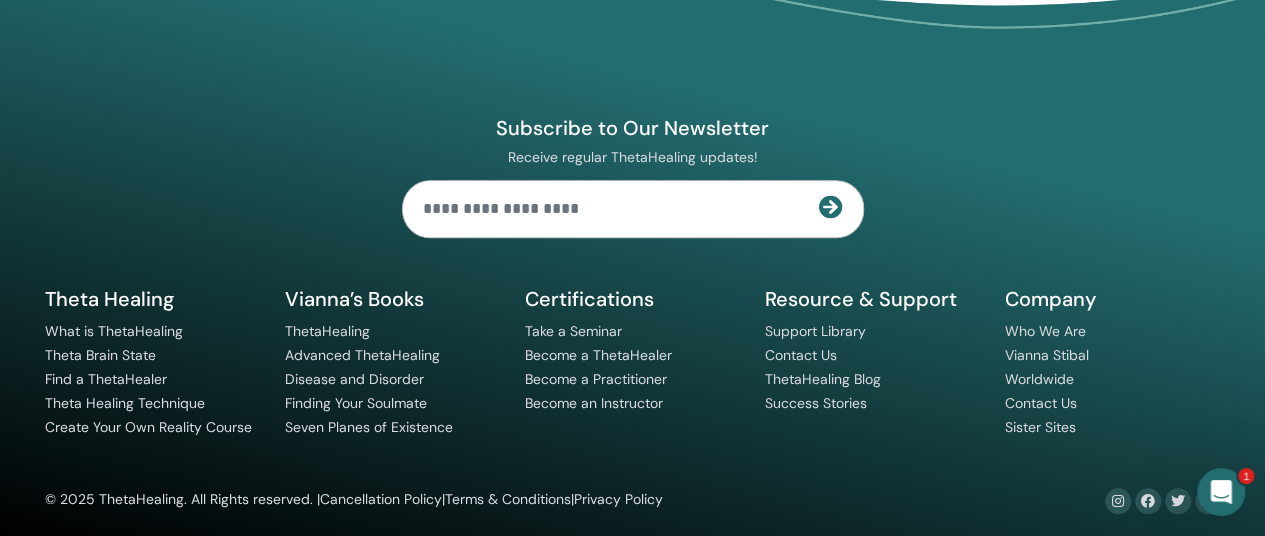 scroll, scrollTop: 804, scrollLeft: 0, axis: vertical 